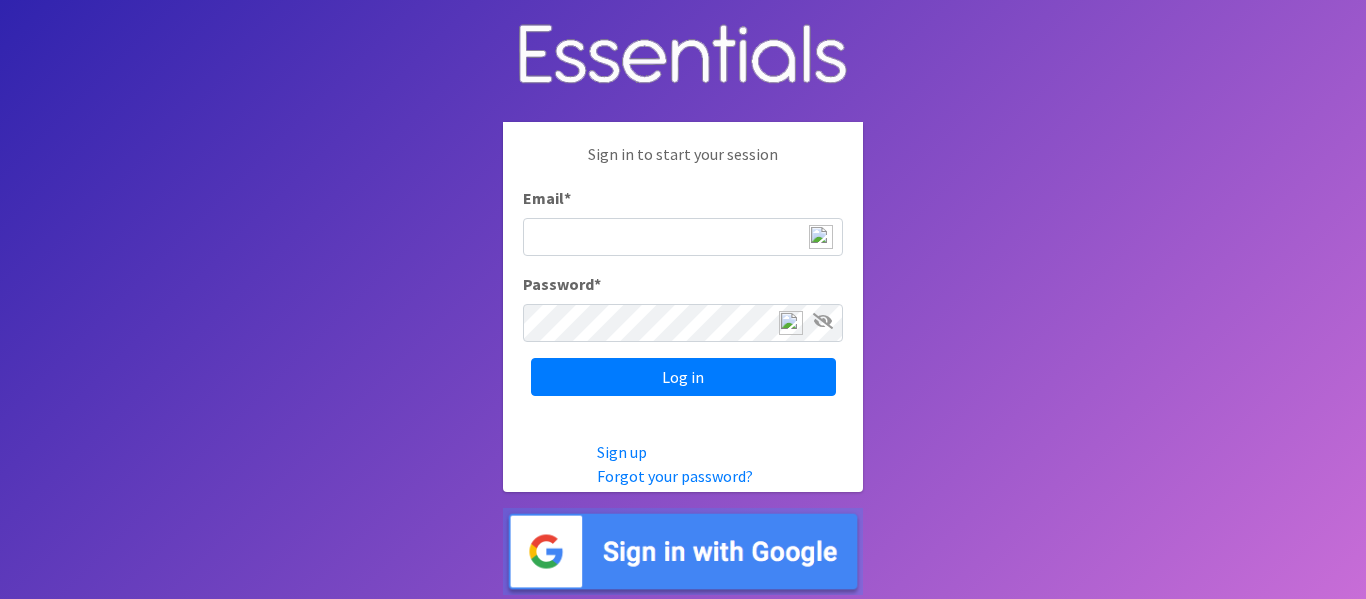 scroll, scrollTop: 0, scrollLeft: 0, axis: both 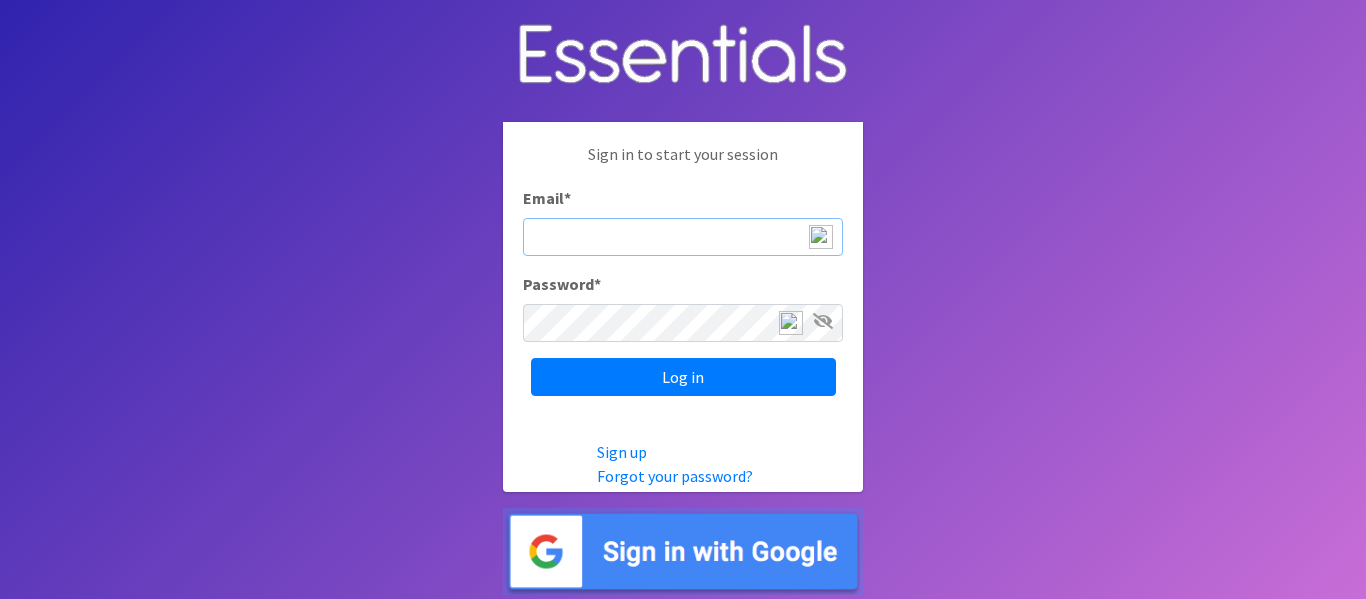 click on "Email  *" at bounding box center [683, 237] 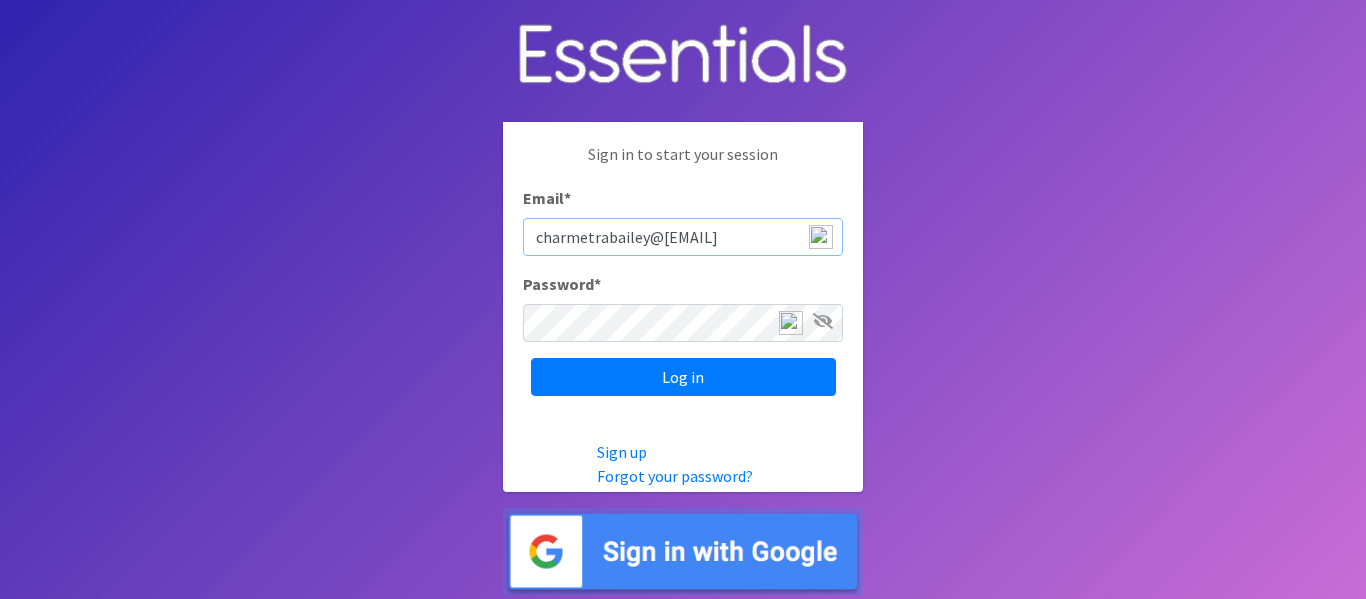 type on "[EMAIL]" 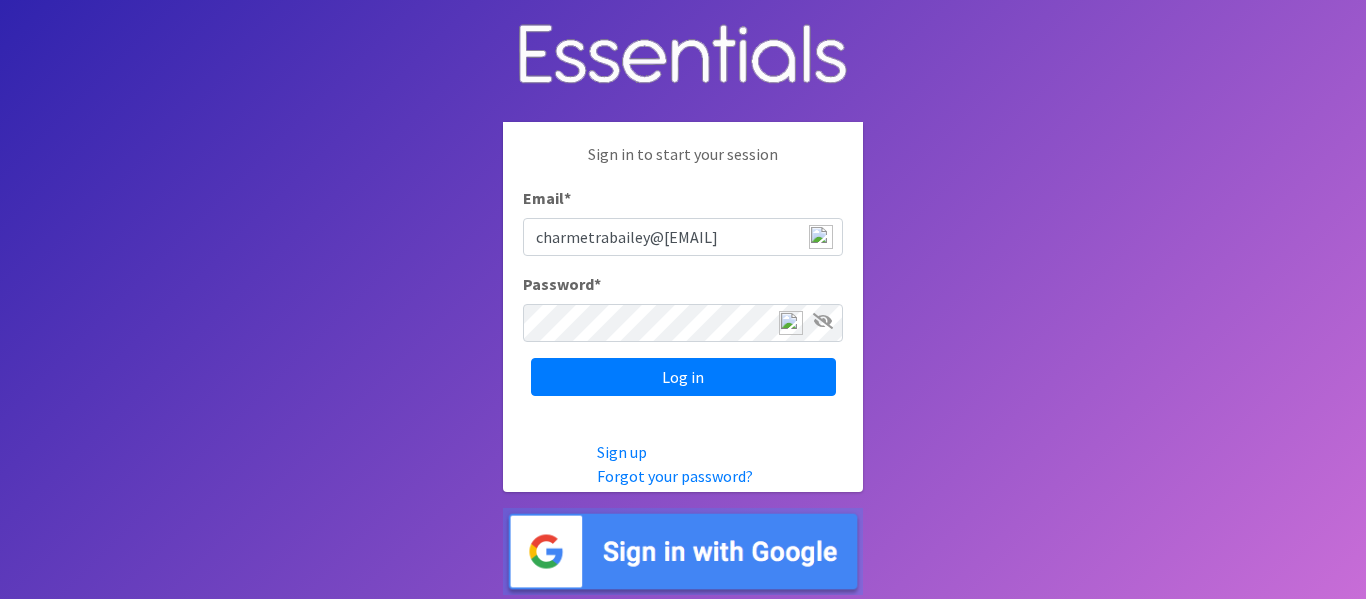 drag, startPoint x: 0, startPoint y: 541, endPoint x: 0, endPoint y: 646, distance: 105 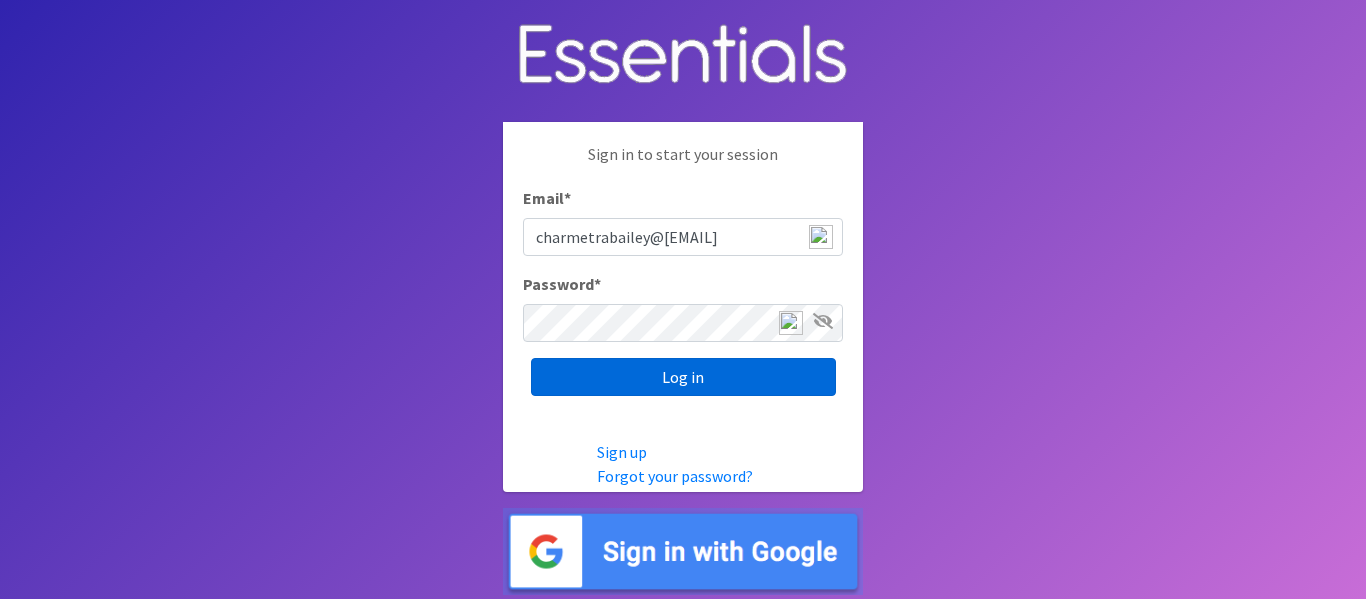 click on "Log in" at bounding box center [683, 377] 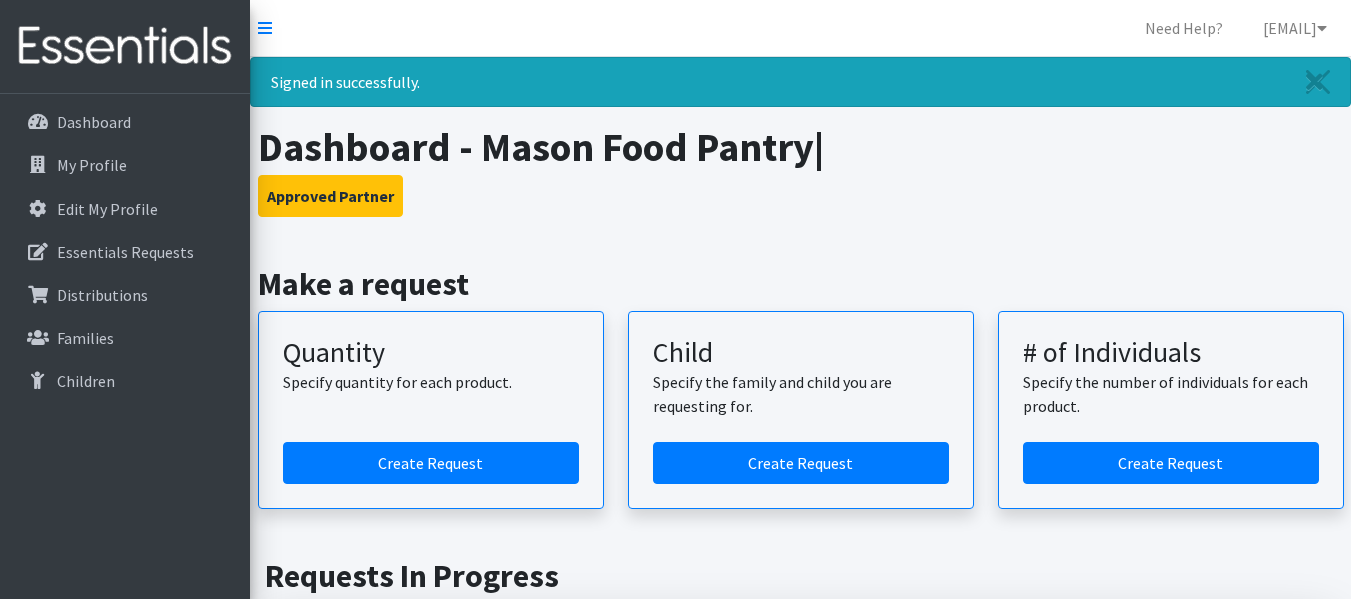 scroll, scrollTop: 0, scrollLeft: 0, axis: both 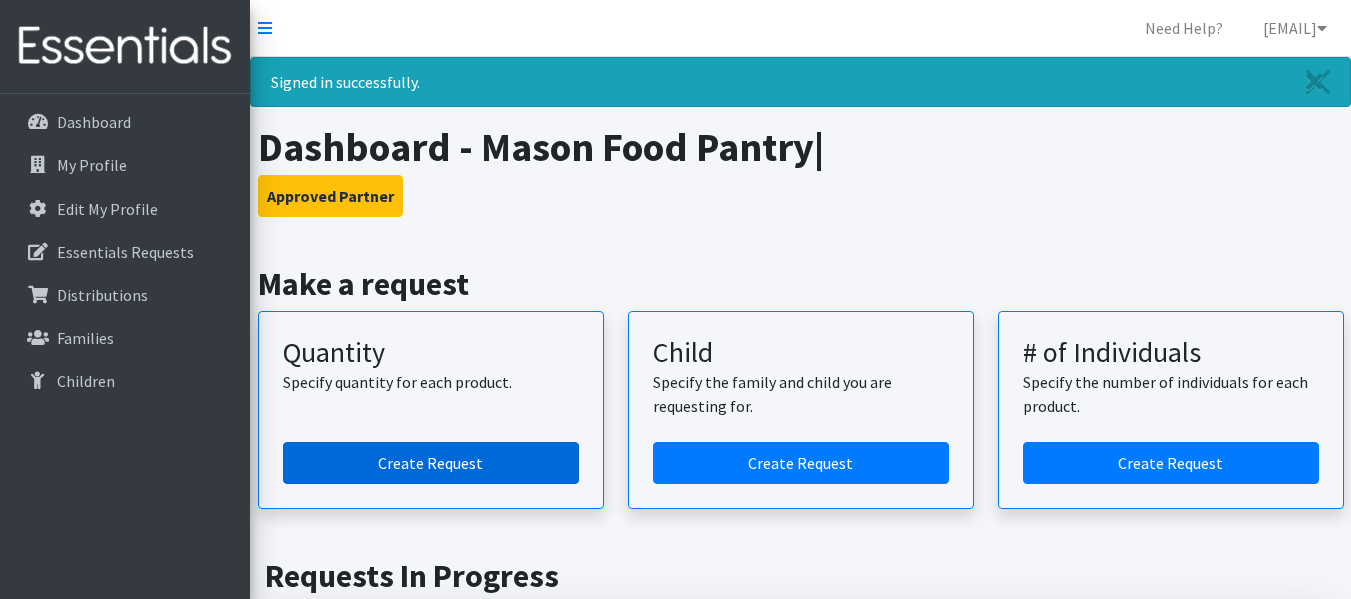 click on "Create Request" at bounding box center (431, 463) 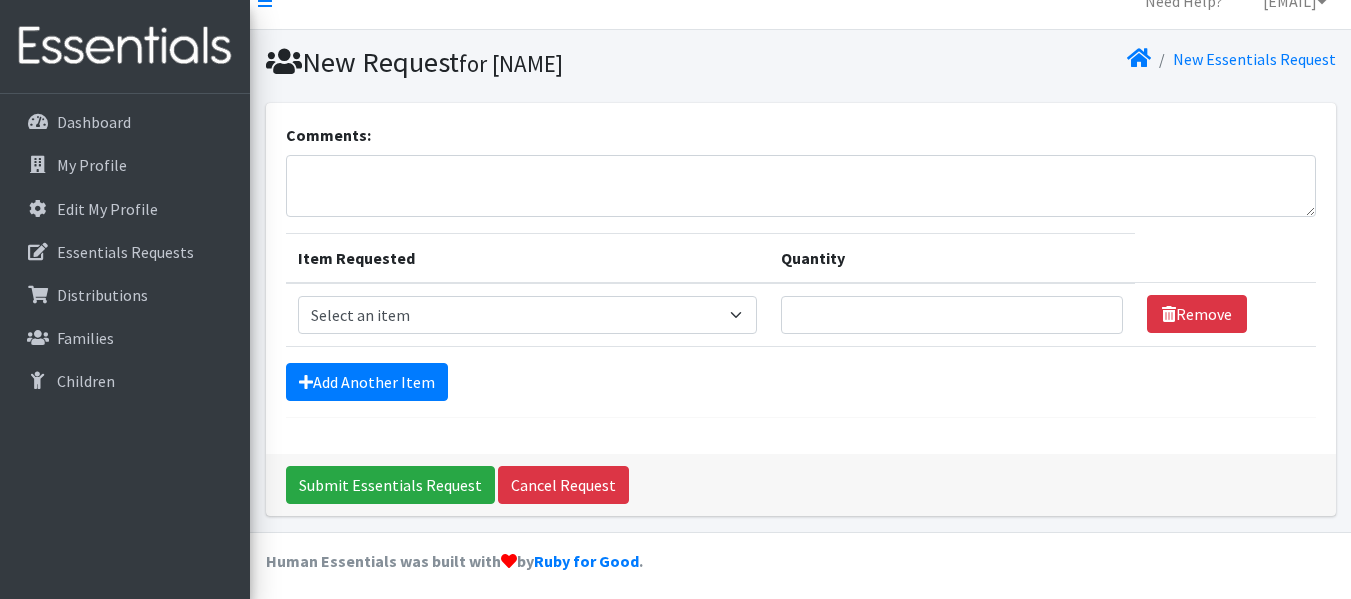 scroll, scrollTop: 35, scrollLeft: 0, axis: vertical 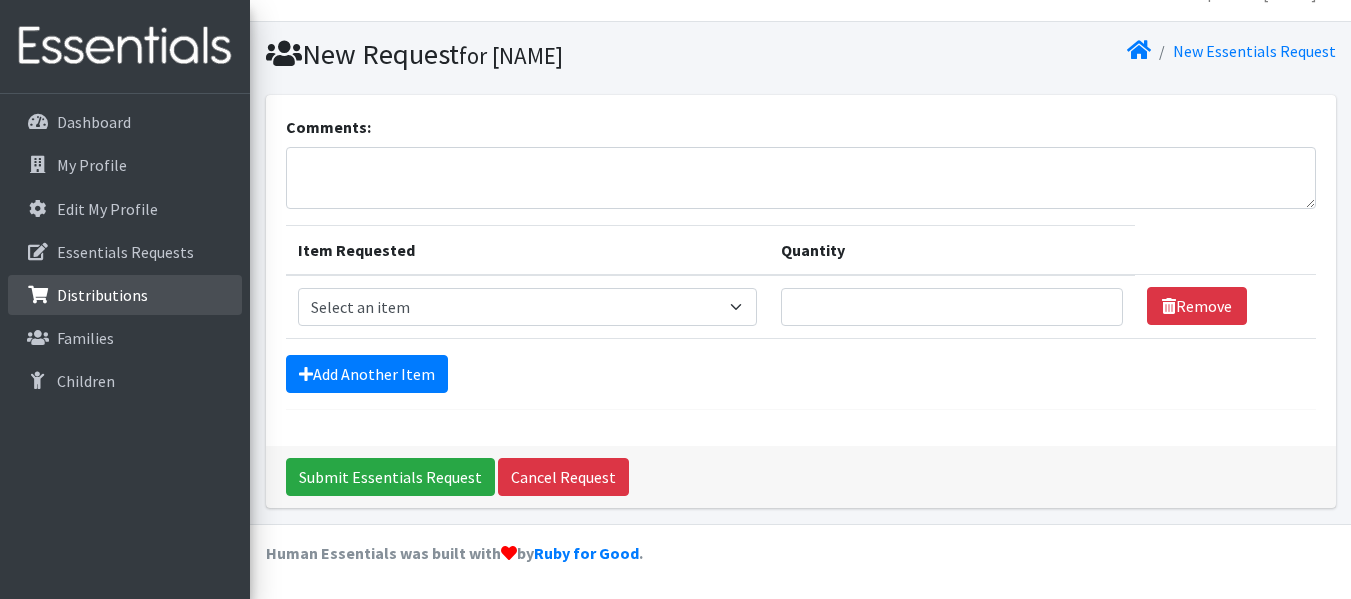 click on "Distributions" at bounding box center (102, 295) 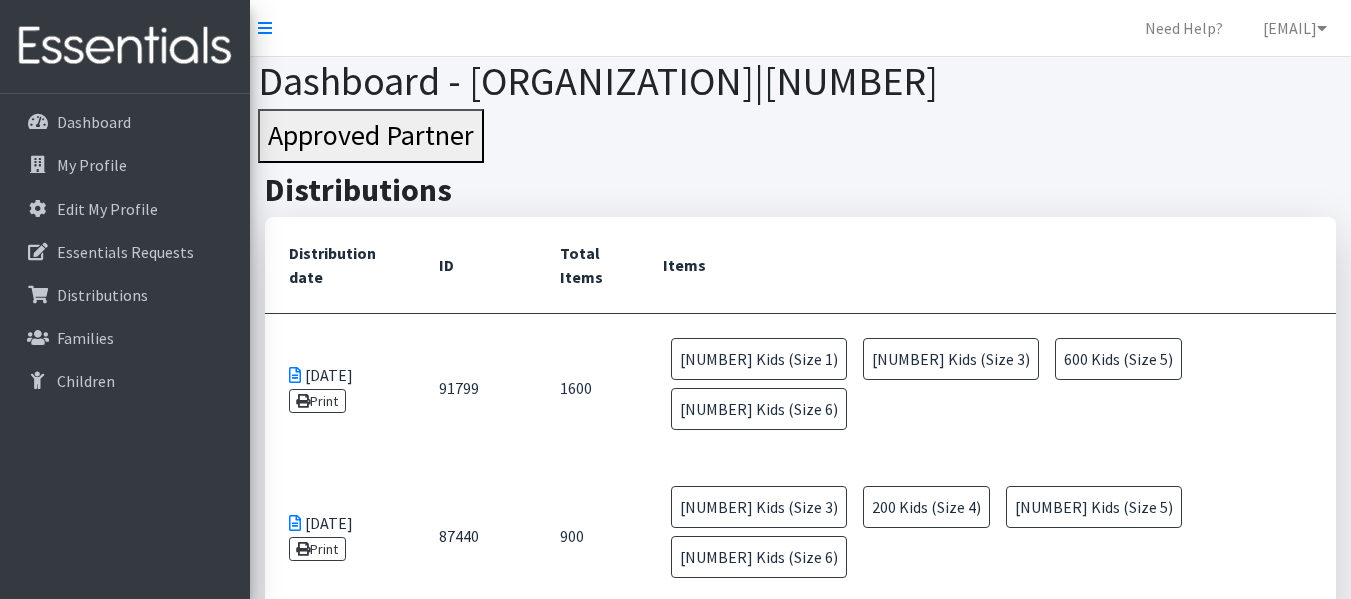 scroll, scrollTop: 0, scrollLeft: 0, axis: both 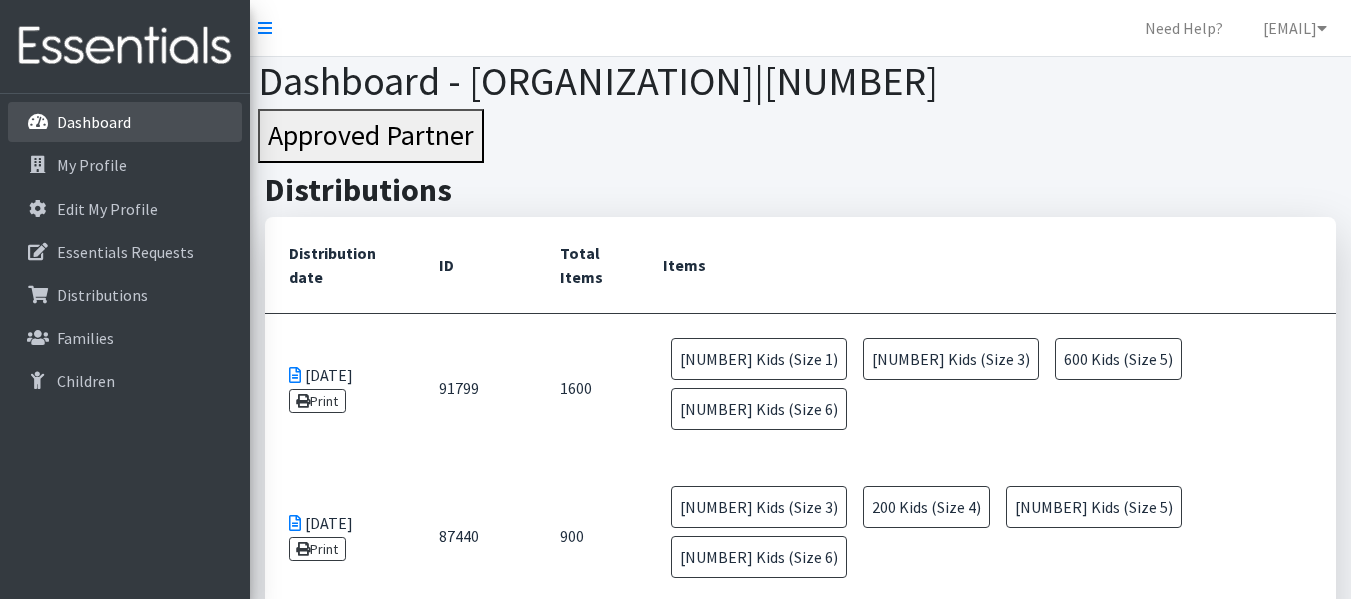 click on "Dashboard" at bounding box center [94, 122] 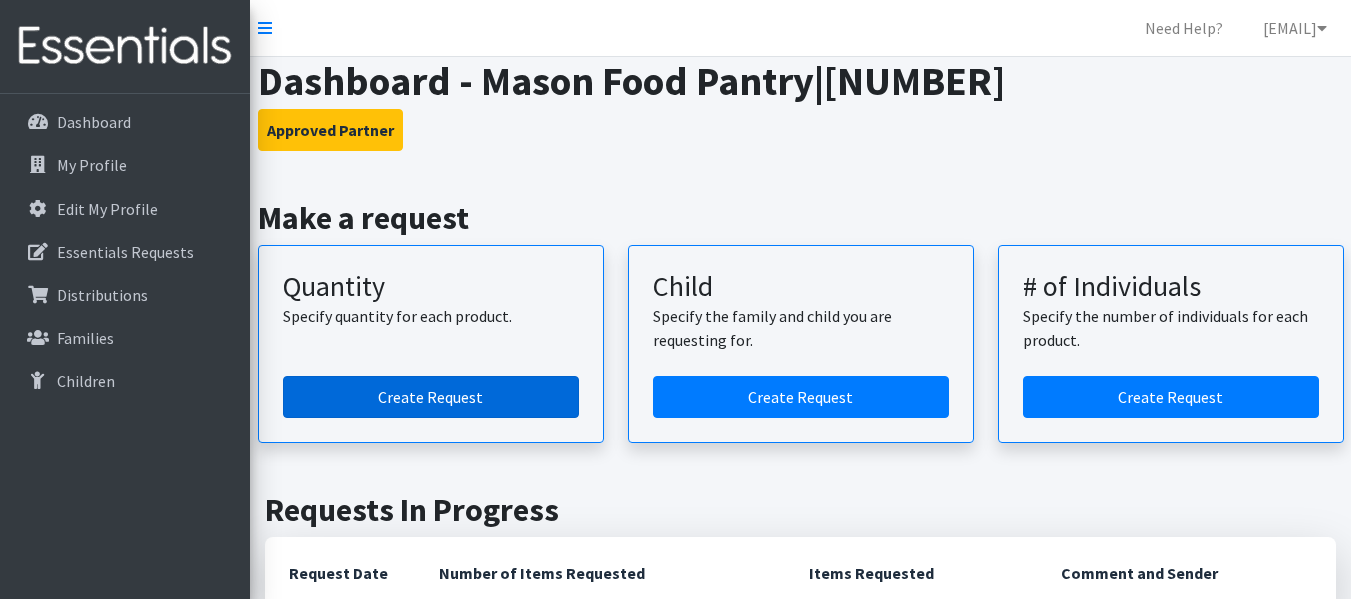 scroll, scrollTop: 0, scrollLeft: 0, axis: both 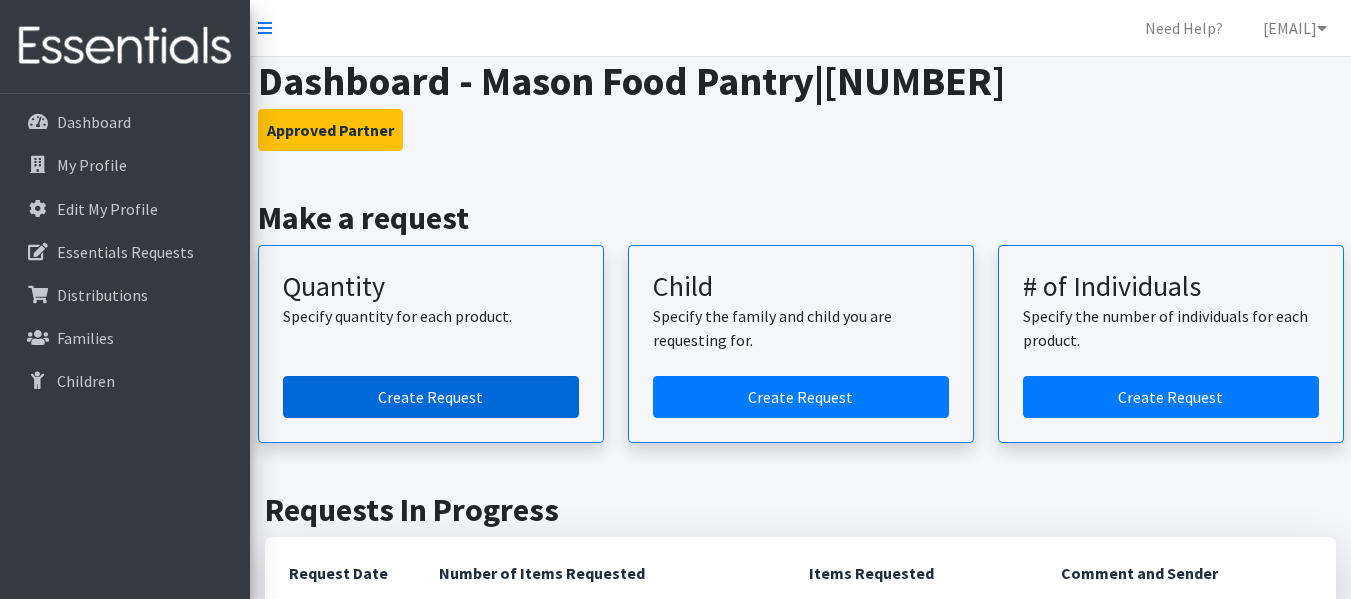 click on "Create Request" at bounding box center (431, 397) 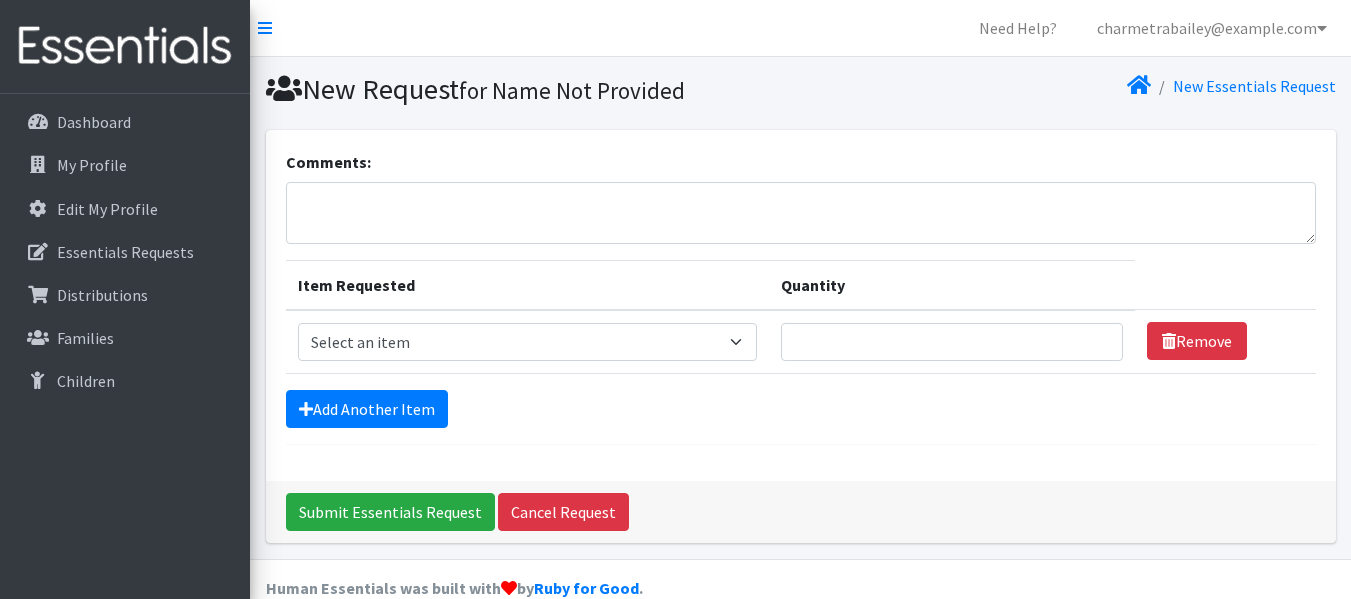 scroll, scrollTop: 0, scrollLeft: 0, axis: both 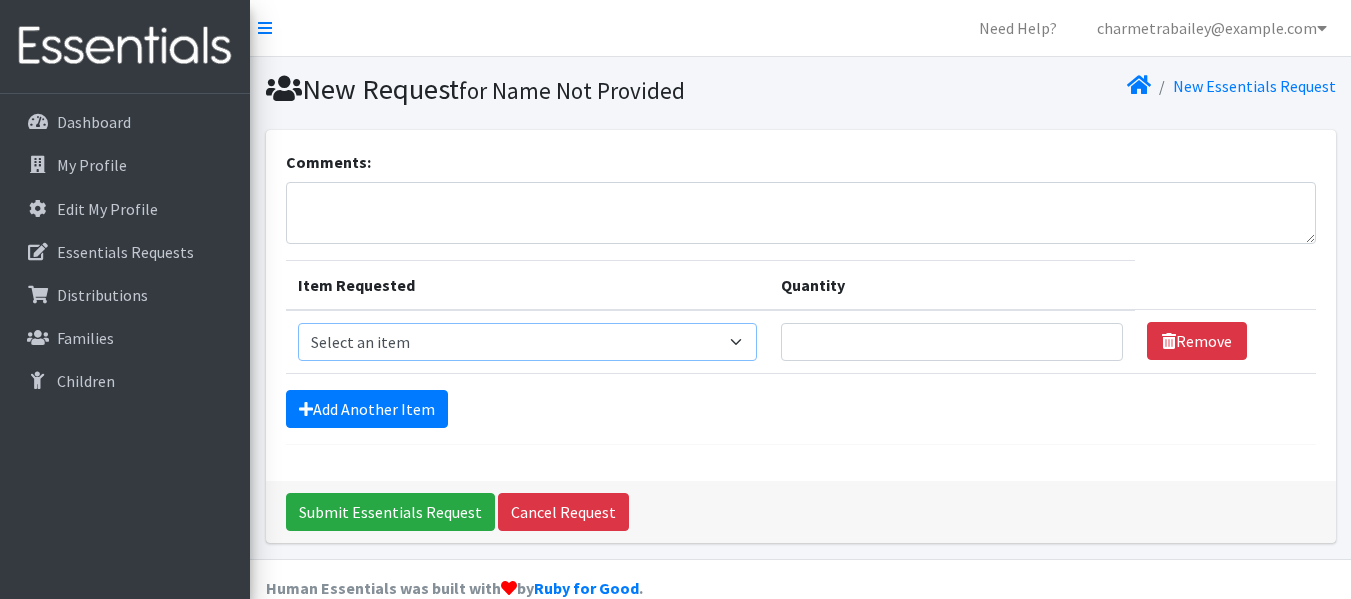 click on "Select an item
F&D Men L/XL (38-50in waist) x48
F&D Men S/M (28-40in waist) x56
F&D Women L/XL (38-50in waist) x40
F&D Women S/M (28-40in waist) x48
Fly&Dry Potty Kit- 2T/3T Boy
Fly&Dry Potty Kit- 2T/3T Girl
Fly&Dry Potty Kit- 3T/4T Boy
Fly&Dry Potty Kit- 3T/4T Girl
Fly&Dry Potty Kit- 4T/5T Boy
Kids (Newborn)
Kids (Size 1)
Kids (Size 2)
Kids (Size 3)
Kids (Size 4)
Kids (Size 5)
Kids (Size 6)
Kids Swim Diaper (Size 4)
Kids Swim Diaper (Size 5)
Pull-Ups Case 2T/3T x68
Pull-Ups Case 3T/4T x64
Pull-Ups Case 4T/5T x56
TBPB Period Pad Kit (25ct + 5 liners)
TBPB Period Tampon Kit (25ct + 5 liners)
Tidal Babe Only - Kit, Large Cup
Tidal Babe Only - Kit, Refill for Cup
Tidal Babe Only - Kit, Small Cup
Wipes Case 180/6 Small Packs x1080" at bounding box center [528, 342] 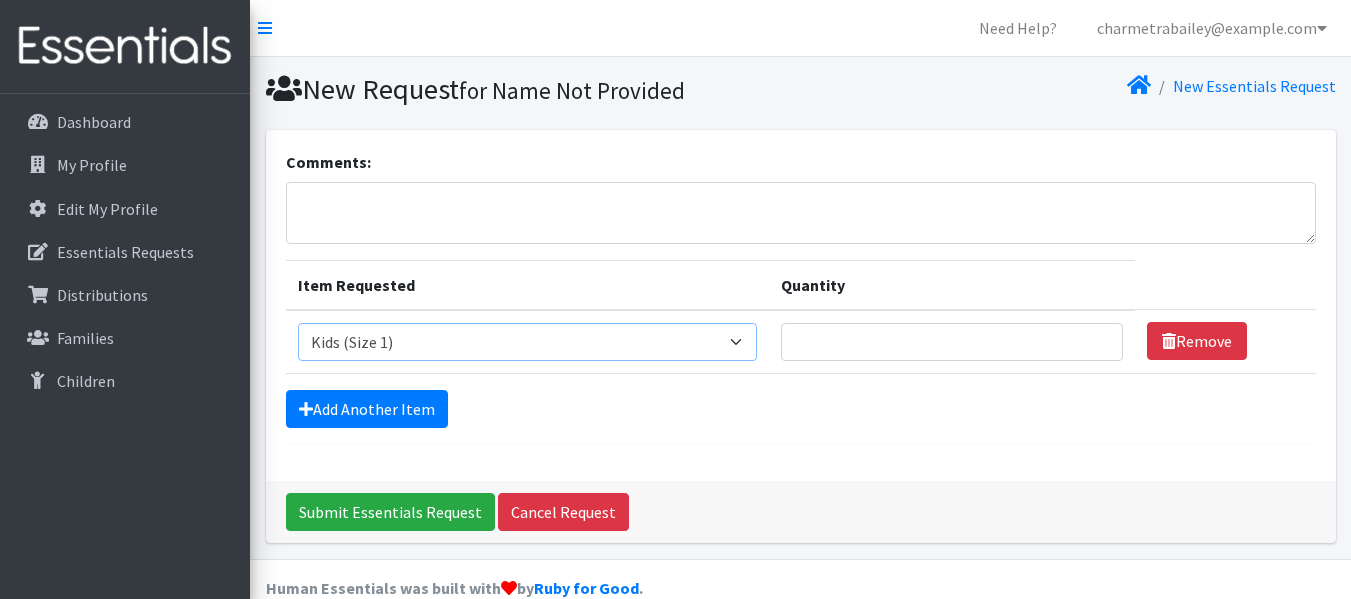 click on "Select an item
F&D Men L/XL (38-50in waist) x48
F&D Men S/M (28-40in waist) x56
F&D Women L/XL (38-50in waist) x40
F&D Women S/M (28-40in waist) x48
Fly&Dry Potty Kit- 2T/3T Boy
Fly&Dry Potty Kit- 2T/3T Girl
Fly&Dry Potty Kit- 3T/4T Boy
Fly&Dry Potty Kit- 3T/4T Girl
Fly&Dry Potty Kit- 4T/5T Boy
Kids (Newborn)
Kids (Size 1)
Kids (Size 2)
Kids (Size 3)
Kids (Size 4)
Kids (Size 5)
Kids (Size 6)
Kids Swim Diaper (Size 4)
Kids Swim Diaper (Size 5)
Pull-Ups Case 2T/3T x68
Pull-Ups Case 3T/4T x64
Pull-Ups Case 4T/5T x56
TBPB Period Pad Kit (25ct + 5 liners)
TBPB Period Tampon Kit (25ct + 5 liners)
Tidal Babe Only - Kit, Large Cup
Tidal Babe Only - Kit, Refill for Cup
Tidal Babe Only - Kit, Small Cup
Wipes Case 180/6 Small Packs x1080" at bounding box center (528, 342) 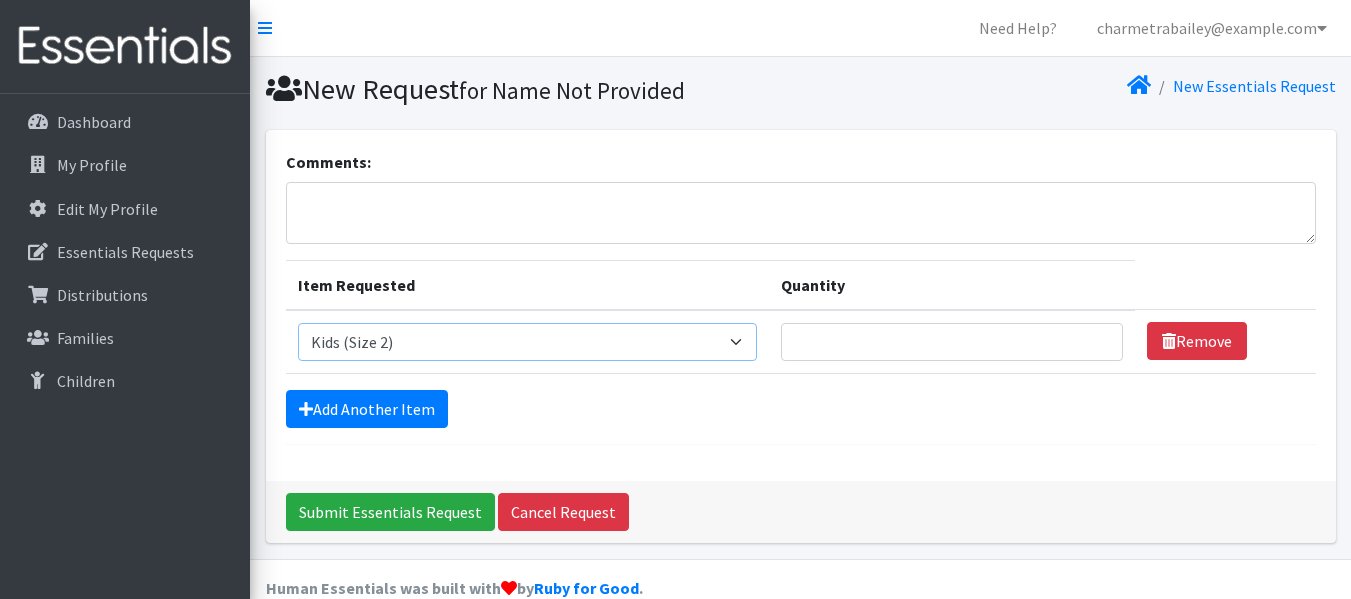 click on "Select an item
F&D Men L/XL (38-50in waist) x48
F&D Men S/M (28-40in waist) x56
F&D Women L/XL (38-50in waist) x40
F&D Women S/M (28-40in waist) x48
Fly&Dry Potty Kit- 2T/3T Boy
Fly&Dry Potty Kit- 2T/3T Girl
Fly&Dry Potty Kit- 3T/4T Boy
Fly&Dry Potty Kit- 3T/4T Girl
Fly&Dry Potty Kit- 4T/5T Boy
Kids (Newborn)
Kids (Size 1)
Kids (Size 2)
Kids (Size 3)
Kids (Size 4)
Kids (Size 5)
Kids (Size 6)
Kids Swim Diaper (Size 4)
Kids Swim Diaper (Size 5)
Pull-Ups Case 2T/3T x68
Pull-Ups Case 3T/4T x64
Pull-Ups Case 4T/5T x56
TBPB Period Pad Kit (25ct + 5 liners)
TBPB Period Tampon Kit (25ct + 5 liners)
Tidal Babe Only - Kit, Large Cup
Tidal Babe Only - Kit, Refill for Cup
Tidal Babe Only - Kit, Small Cup
Wipes Case 180/6 Small Packs x1080" at bounding box center (528, 342) 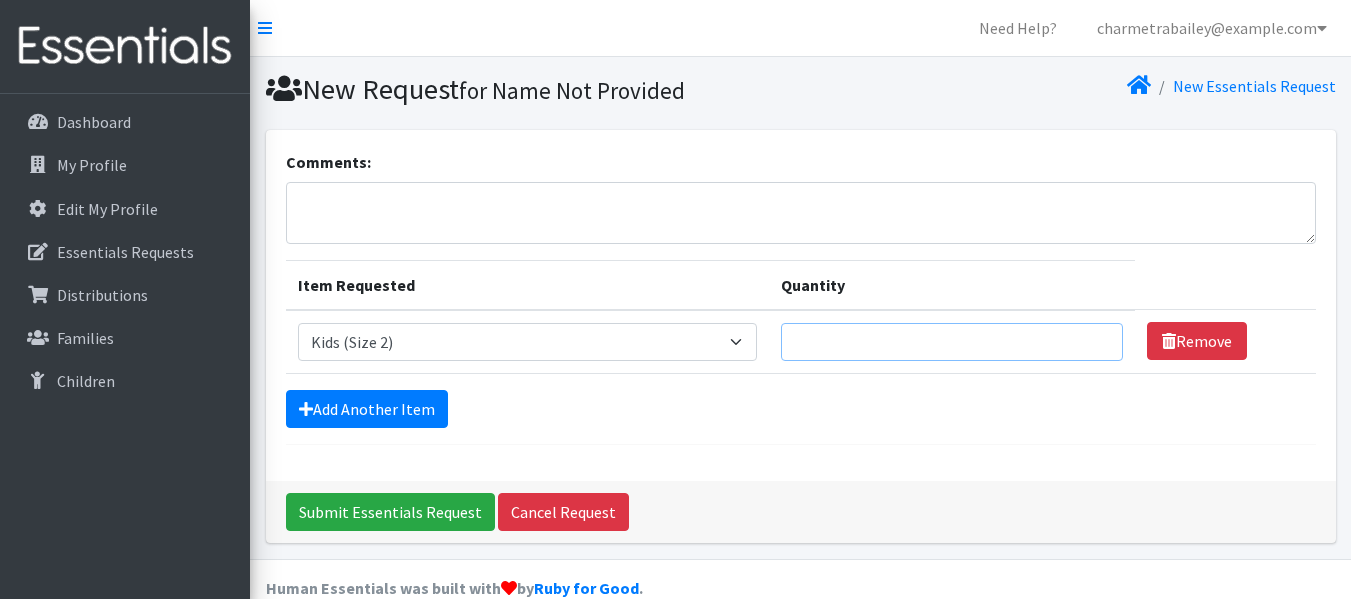 click on "Quantity" at bounding box center [952, 342] 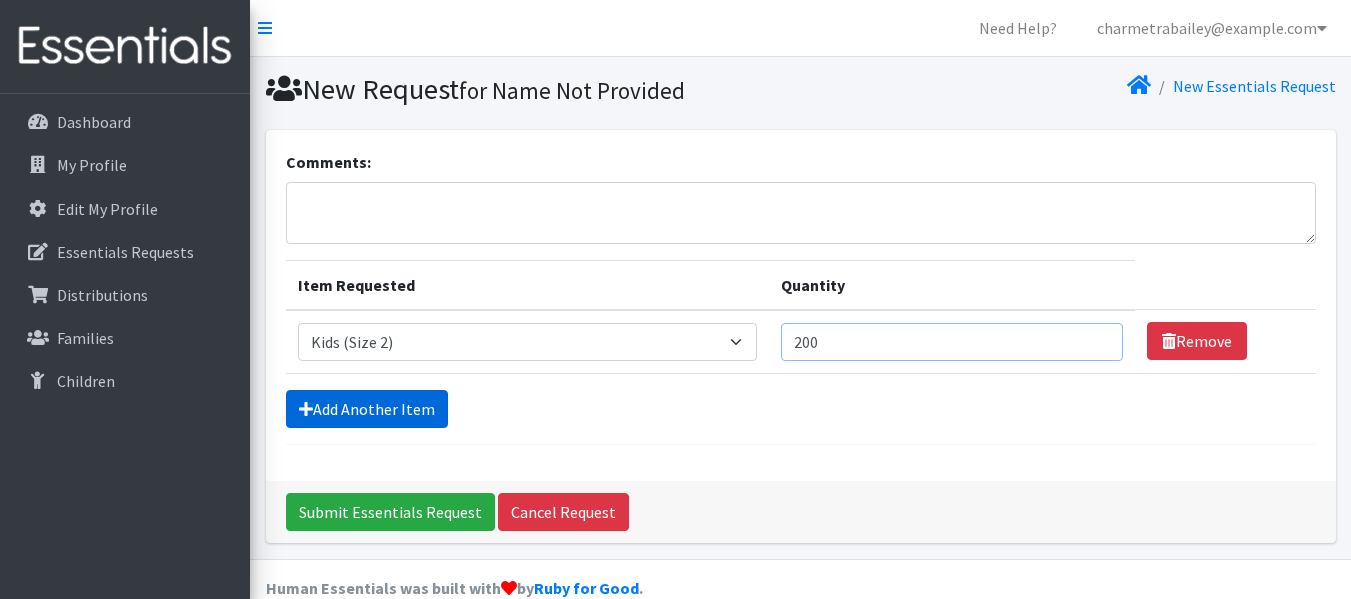 type on "200" 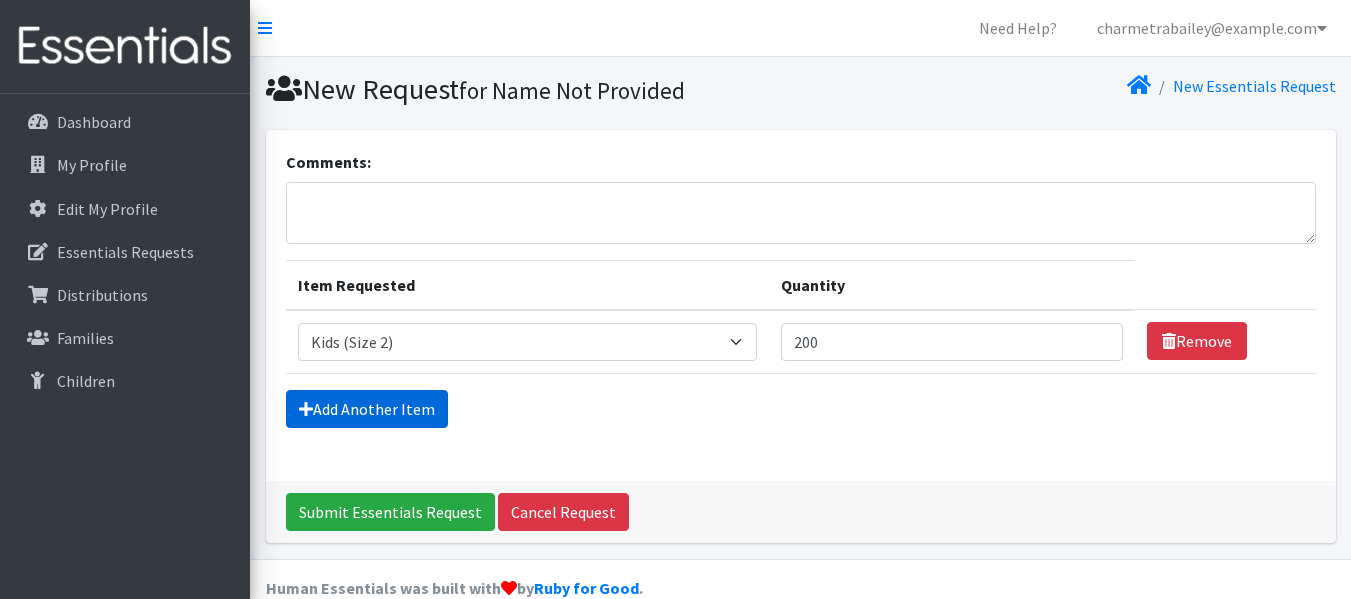 click on "Add Another Item" at bounding box center (367, 409) 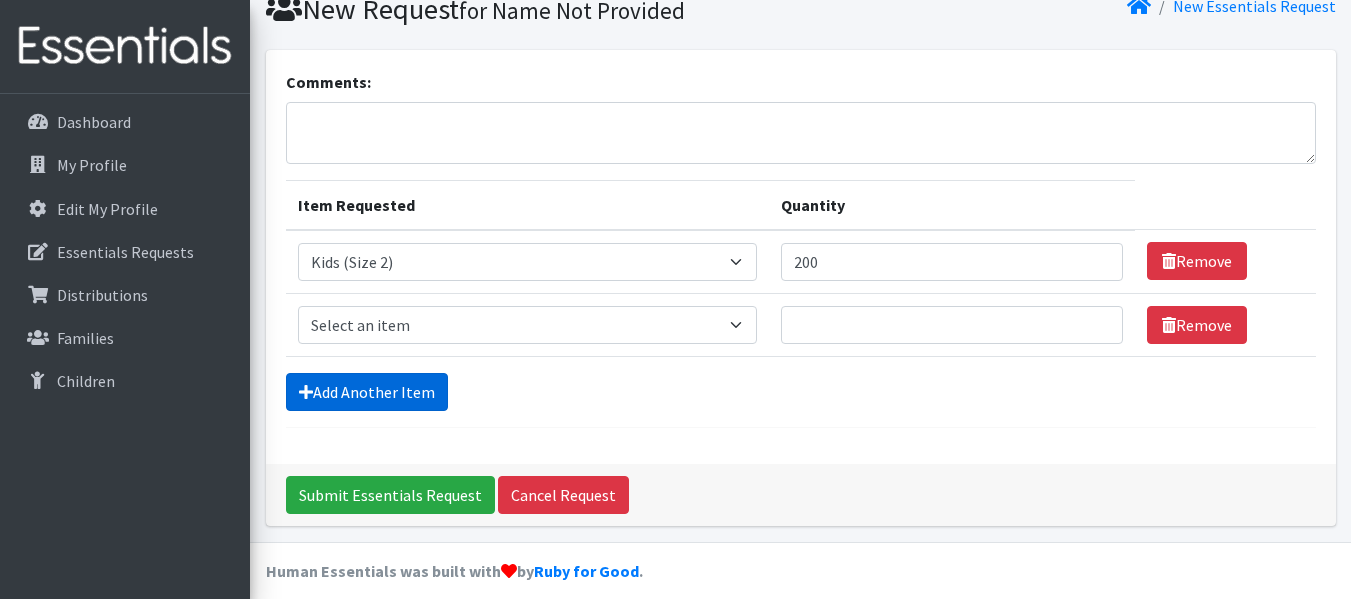 scroll, scrollTop: 98, scrollLeft: 0, axis: vertical 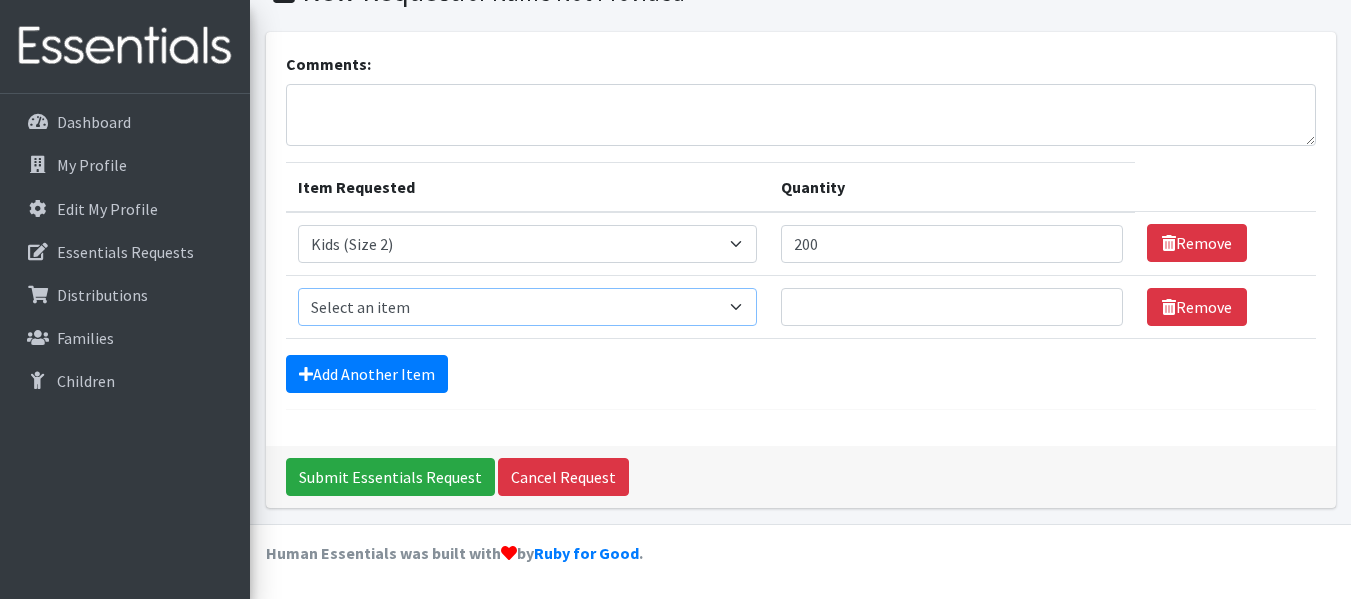 click on "Select an item
F&D Men L/XL (38-50in waist) x48
F&D Men S/M (28-40in waist) x56
F&D Women L/XL (38-50in waist) x40
F&D Women S/M (28-40in waist) x48
Fly&Dry Potty Kit- 2T/3T Boy
Fly&Dry Potty Kit- 2T/3T Girl
Fly&Dry Potty Kit- 3T/4T Boy
Fly&Dry Potty Kit- 3T/4T Girl
Fly&Dry Potty Kit- 4T/5T Boy
Kids (Newborn)
Kids (Size 1)
Kids (Size 2)
Kids (Size 3)
Kids (Size 4)
Kids (Size 5)
Kids (Size 6)
Kids Swim Diaper (Size 4)
Kids Swim Diaper (Size 5)
Pull-Ups Case 2T/3T x68
Pull-Ups Case 3T/4T x64
Pull-Ups Case 4T/5T x56
TBPB Period Pad Kit (25ct + 5 liners)
TBPB Period Tampon Kit (25ct + 5 liners)
Tidal Babe Only - Kit, Large Cup
Tidal Babe Only - Kit, Refill for Cup
Tidal Babe Only - Kit, Small Cup
Wipes Case 180/6 Small Packs x1080" at bounding box center [528, 307] 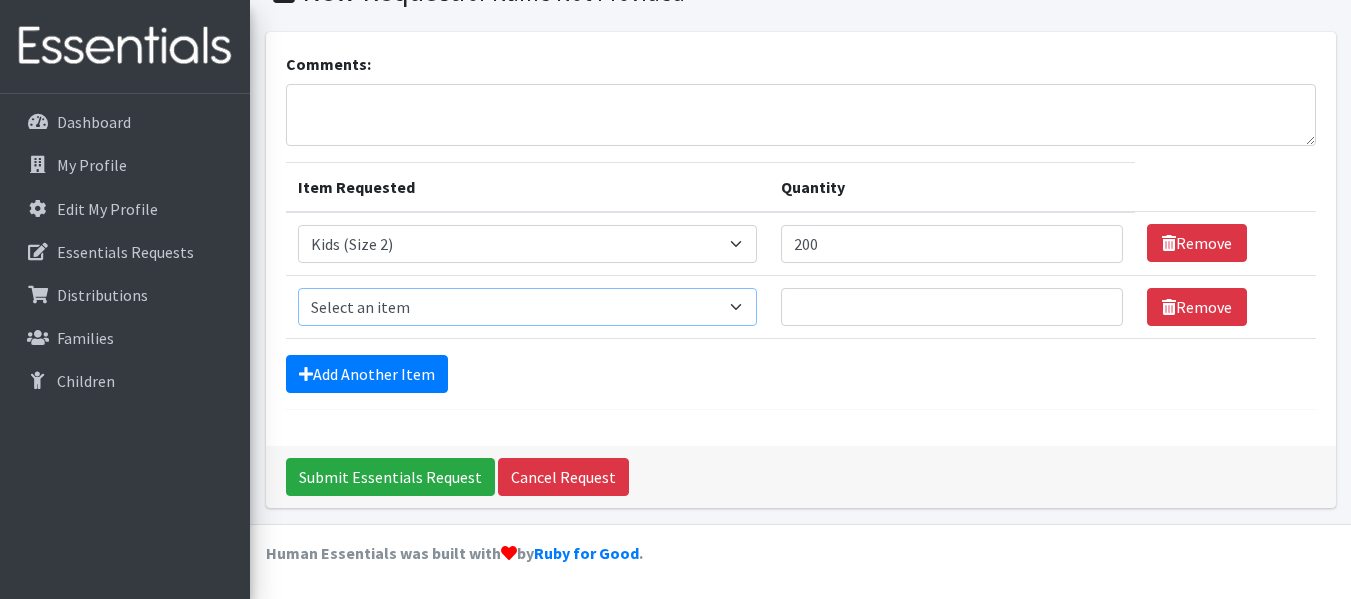 select on "1221" 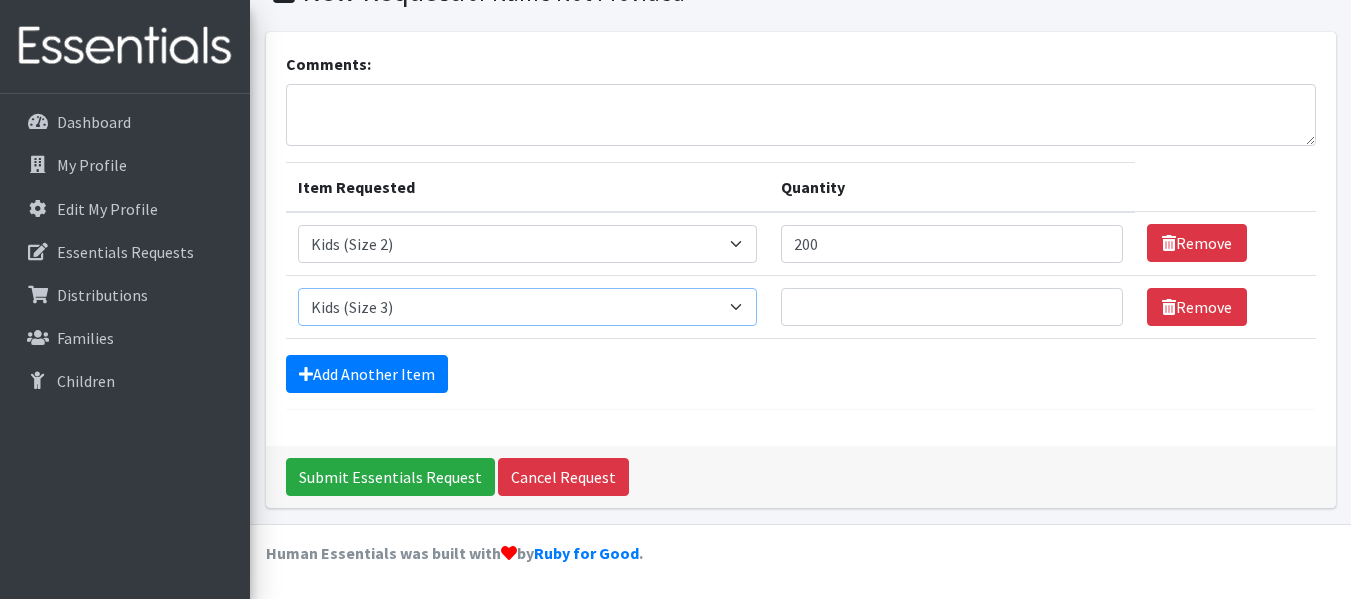 click on "Select an item
F&D Men L/XL (38-50in waist) x48
F&D Men S/M (28-40in waist) x56
F&D Women L/XL (38-50in waist) x40
F&D Women S/M (28-40in waist) x48
Fly&Dry Potty Kit- 2T/3T Boy
Fly&Dry Potty Kit- 2T/3T Girl
Fly&Dry Potty Kit- 3T/4T Boy
Fly&Dry Potty Kit- 3T/4T Girl
Fly&Dry Potty Kit- 4T/5T Boy
Kids (Newborn)
Kids (Size 1)
Kids (Size 2)
Kids (Size 3)
Kids (Size 4)
Kids (Size 5)
Kids (Size 6)
Kids Swim Diaper (Size 4)
Kids Swim Diaper (Size 5)
Pull-Ups Case 2T/3T x68
Pull-Ups Case 3T/4T x64
Pull-Ups Case 4T/5T x56
TBPB Period Pad Kit (25ct + 5 liners)
TBPB Period Tampon Kit (25ct + 5 liners)
Tidal Babe Only - Kit, Large Cup
Tidal Babe Only - Kit, Refill for Cup
Tidal Babe Only - Kit, Small Cup
Wipes Case 180/6 Small Packs x1080" at bounding box center [528, 307] 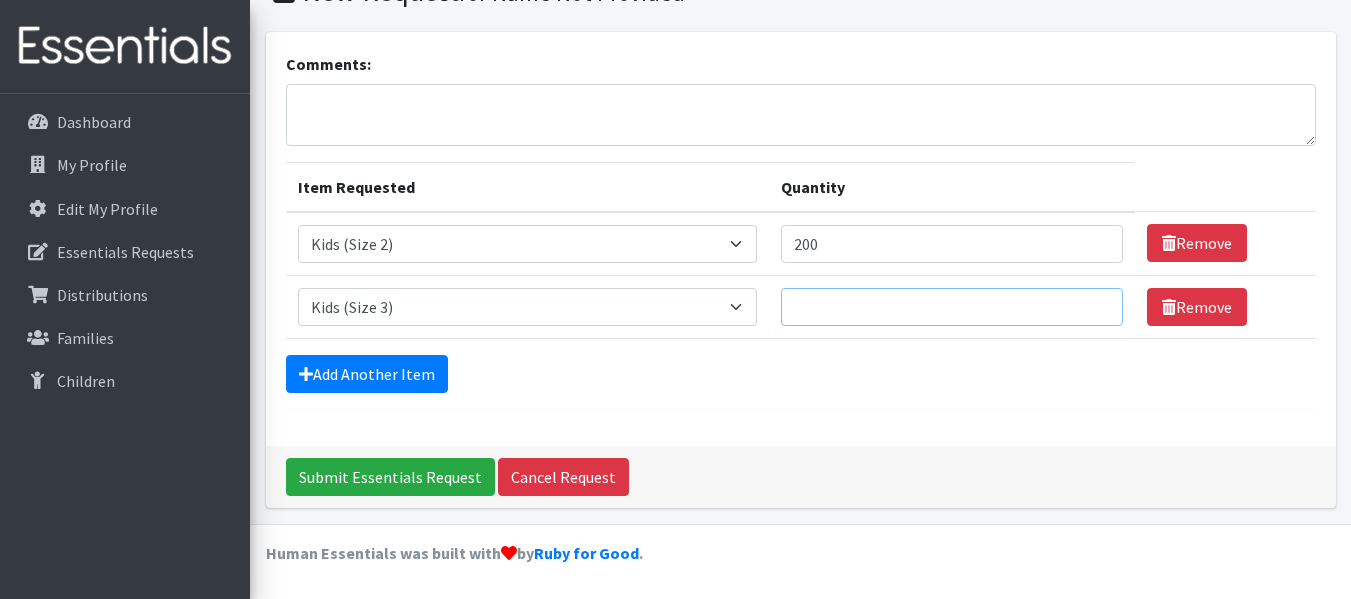 click on "Quantity" at bounding box center [952, 307] 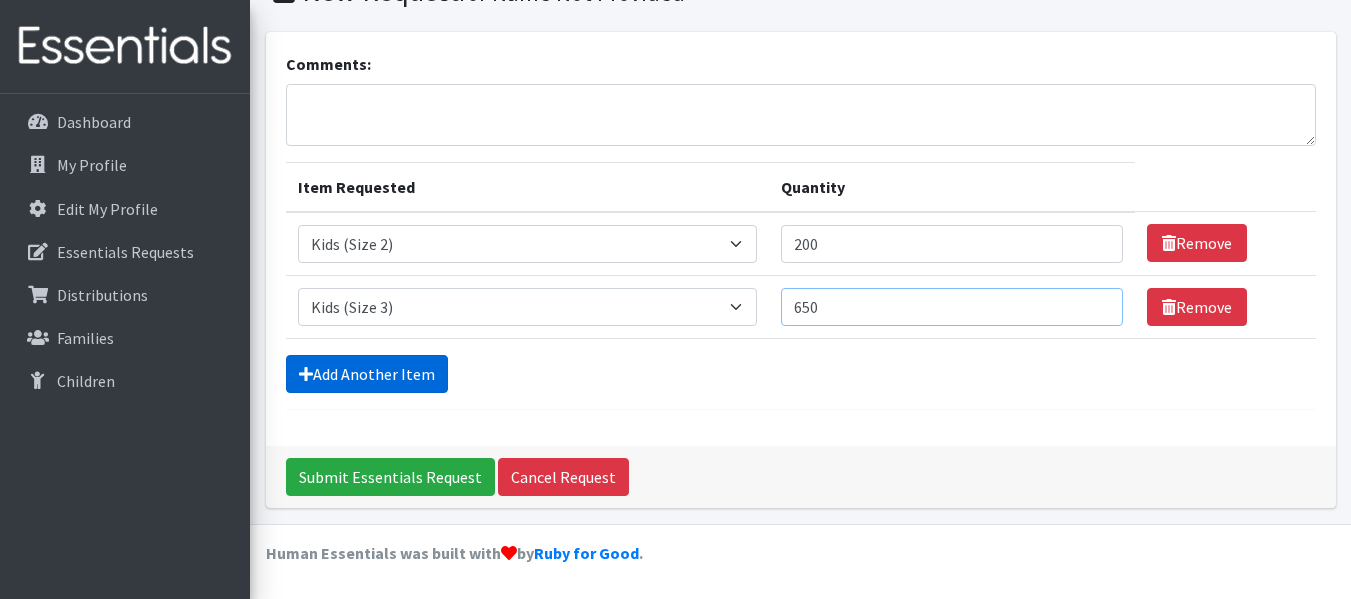 type on "650" 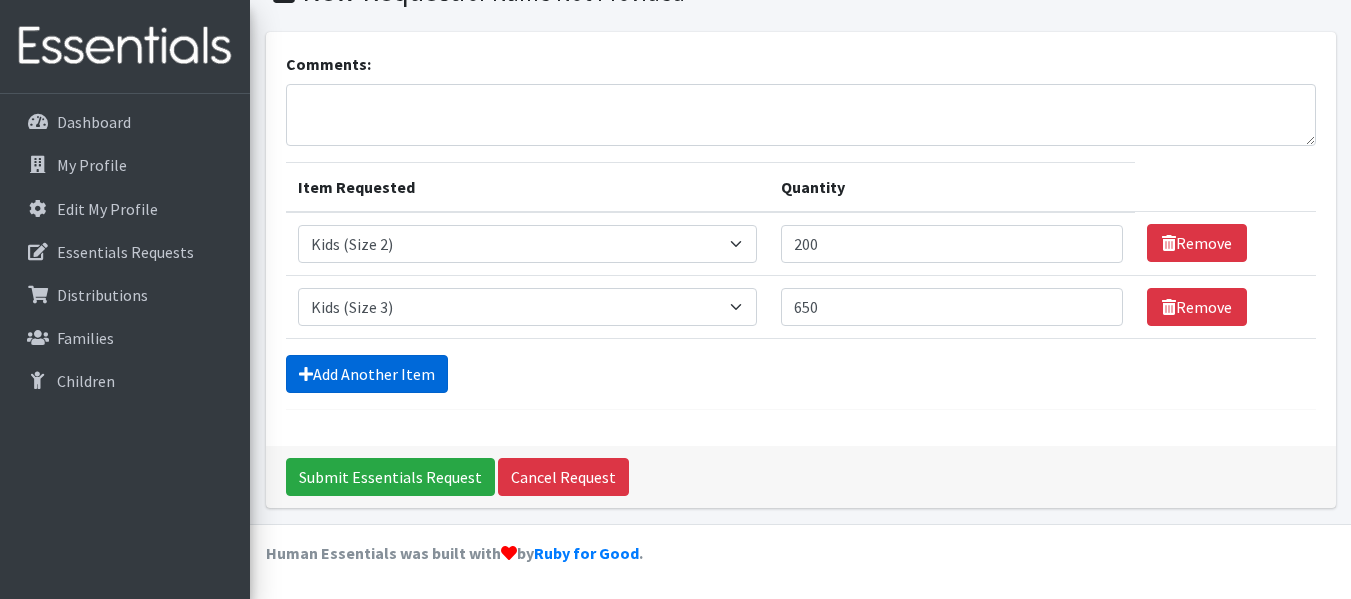 click on "Add Another Item" at bounding box center (367, 374) 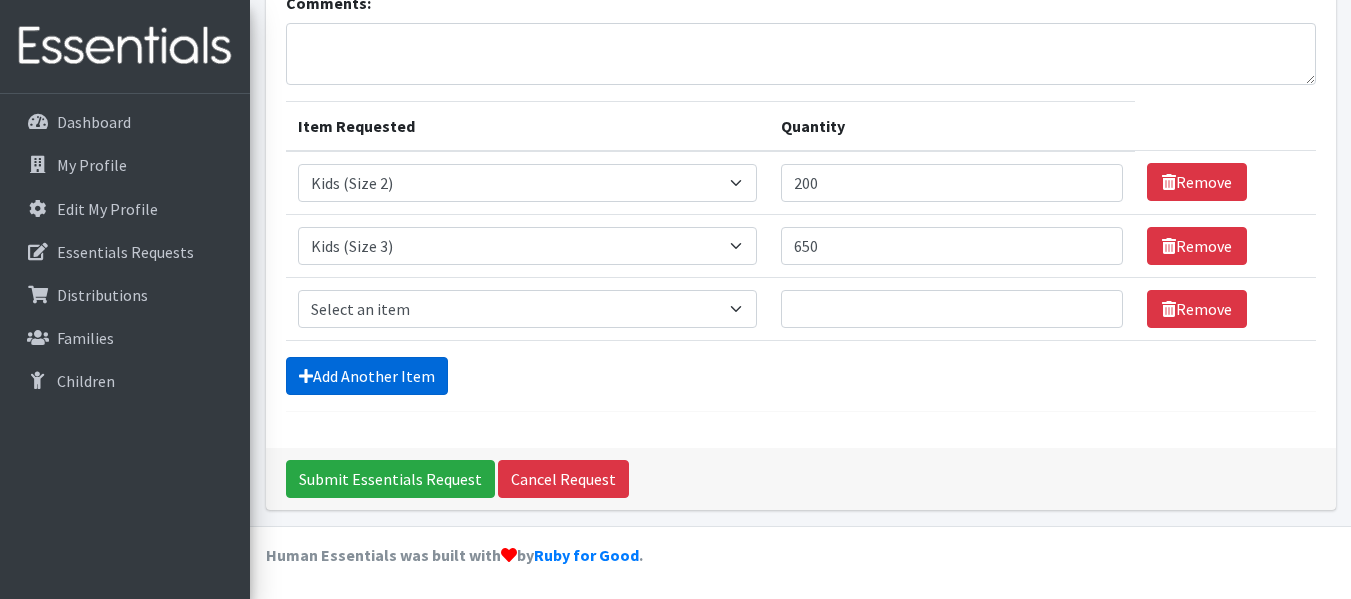 scroll, scrollTop: 161, scrollLeft: 0, axis: vertical 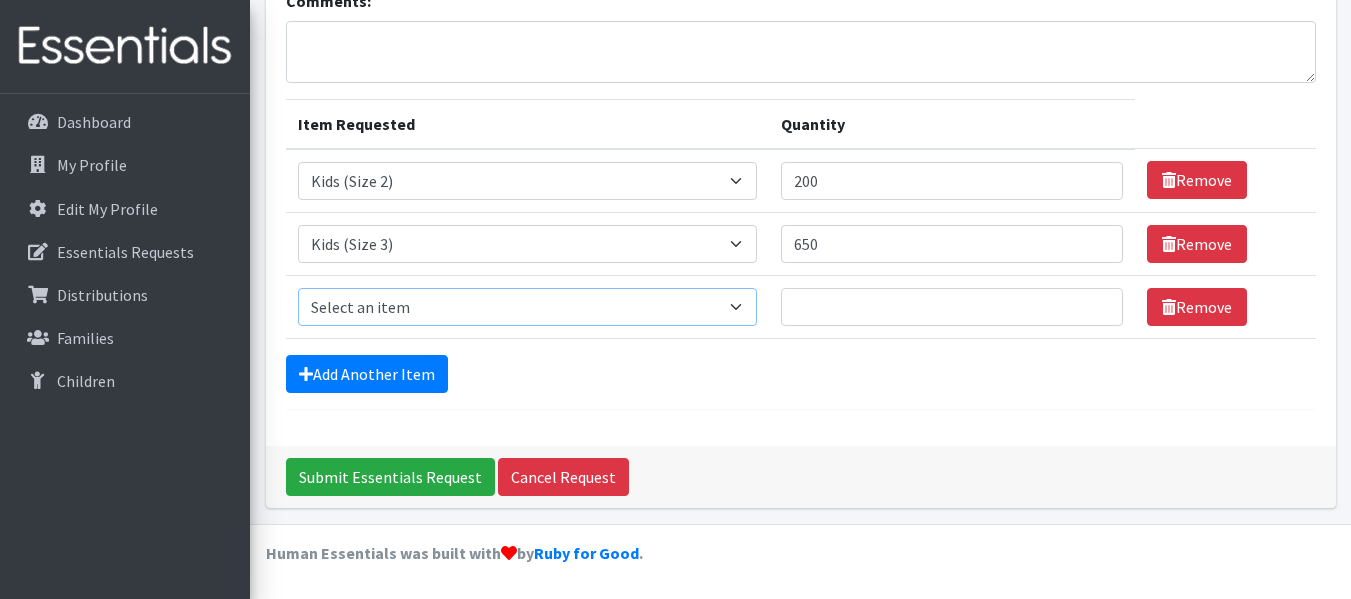 click on "Select an item
F&D Men L/XL (38-50in waist) x48
F&D Men S/M (28-40in waist) x56
F&D Women L/XL (38-50in waist) x40
F&D Women S/M (28-40in waist) x48
Fly&Dry Potty Kit- 2T/3T Boy
Fly&Dry Potty Kit- 2T/3T Girl
Fly&Dry Potty Kit- 3T/4T Boy
Fly&Dry Potty Kit- 3T/4T Girl
Fly&Dry Potty Kit- 4T/5T Boy
Kids (Newborn)
Kids (Size 1)
Kids (Size 2)
Kids (Size 3)
Kids (Size 4)
Kids (Size 5)
Kids (Size 6)
Kids Swim Diaper (Size 4)
Kids Swim Diaper (Size 5)
Pull-Ups Case 2T/3T x68
Pull-Ups Case 3T/4T x64
Pull-Ups Case 4T/5T x56
TBPB Period Pad Kit (25ct + 5 liners)
TBPB Period Tampon Kit (25ct + 5 liners)
Tidal Babe Only - Kit, Large Cup
Tidal Babe Only - Kit, Refill for Cup
Tidal Babe Only - Kit, Small Cup
Wipes Case 180/6 Small Packs x1080" at bounding box center [528, 307] 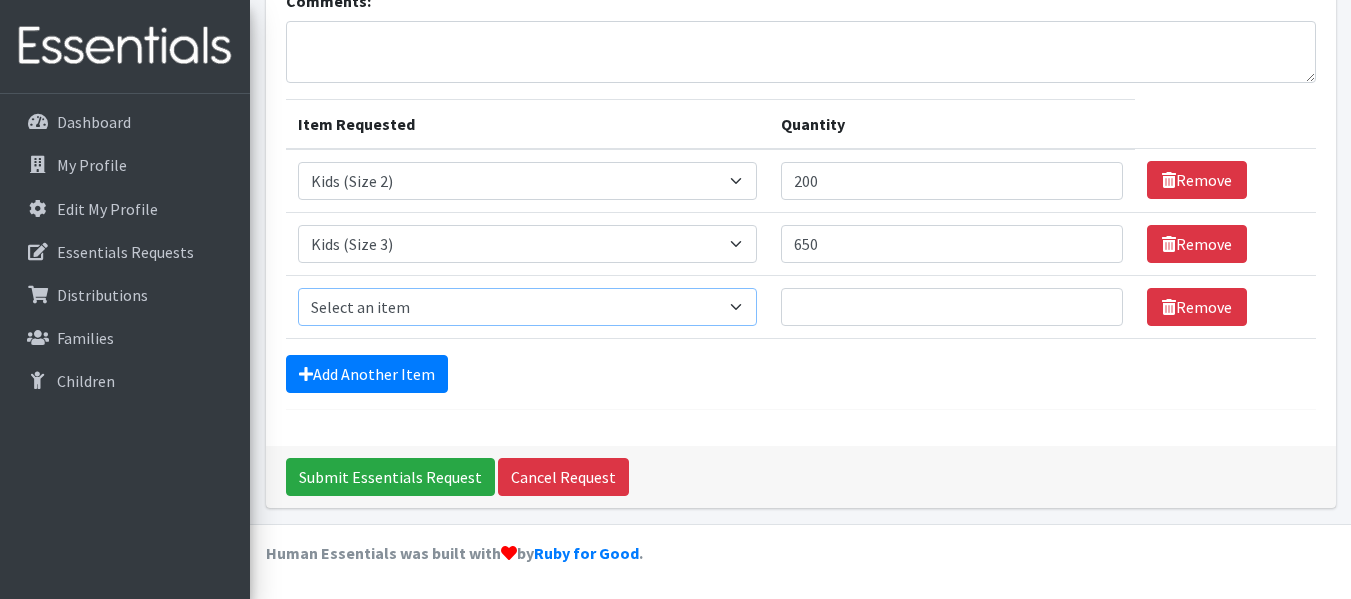 select on "1213" 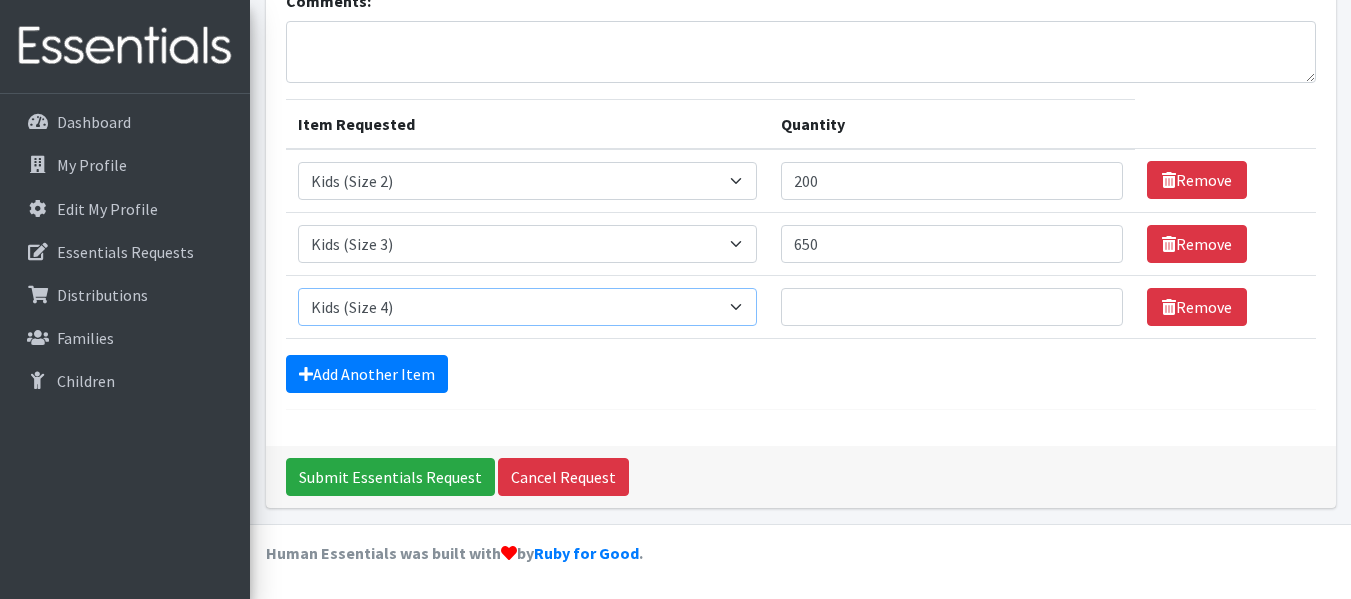 click on "Select an item
F&D Men L/XL (38-50in waist) x48
F&D Men S/M (28-40in waist) x56
F&D Women L/XL (38-50in waist) x40
F&D Women S/M (28-40in waist) x48
Fly&Dry Potty Kit- 2T/3T Boy
Fly&Dry Potty Kit- 2T/3T Girl
Fly&Dry Potty Kit- 3T/4T Boy
Fly&Dry Potty Kit- 3T/4T Girl
Fly&Dry Potty Kit- 4T/5T Boy
Kids (Newborn)
Kids (Size 1)
Kids (Size 2)
Kids (Size 3)
Kids (Size 4)
Kids (Size 5)
Kids (Size 6)
Kids Swim Diaper (Size 4)
Kids Swim Diaper (Size 5)
Pull-Ups Case 2T/3T x68
Pull-Ups Case 3T/4T x64
Pull-Ups Case 4T/5T x56
TBPB Period Pad Kit (25ct + 5 liners)
TBPB Period Tampon Kit (25ct + 5 liners)
Tidal Babe Only - Kit, Large Cup
Tidal Babe Only - Kit, Refill for Cup
Tidal Babe Only - Kit, Small Cup
Wipes Case 180/6 Small Packs x1080" at bounding box center (528, 307) 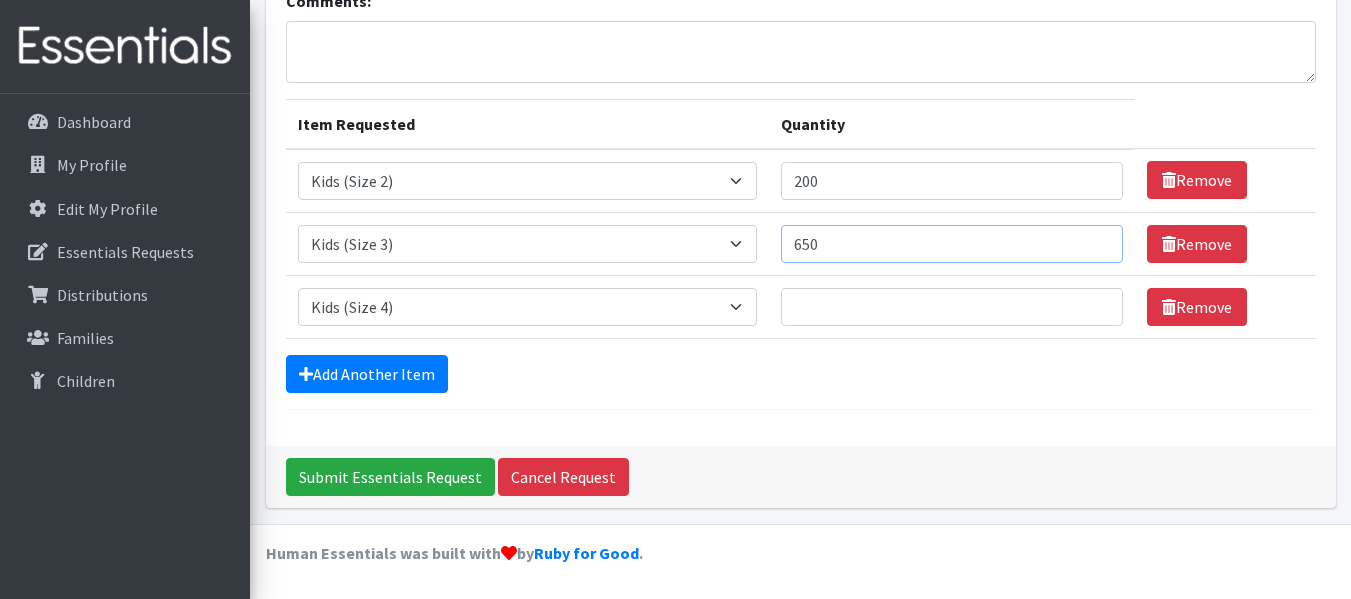 click on "650" at bounding box center [952, 244] 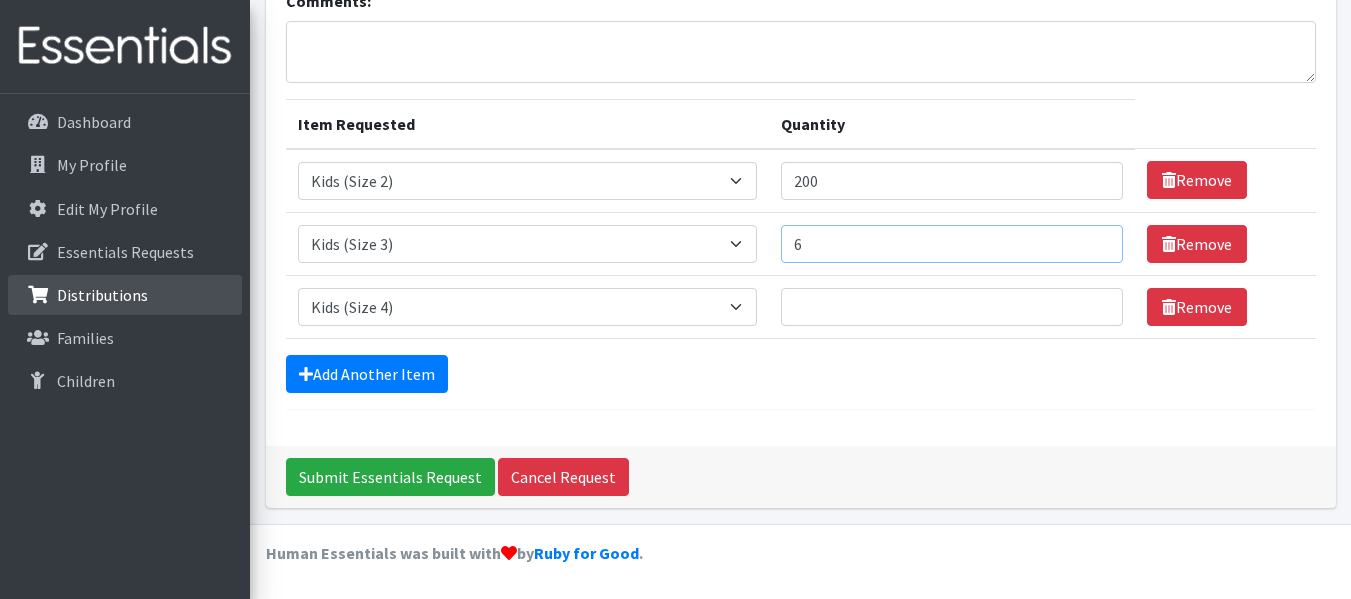 type on "6" 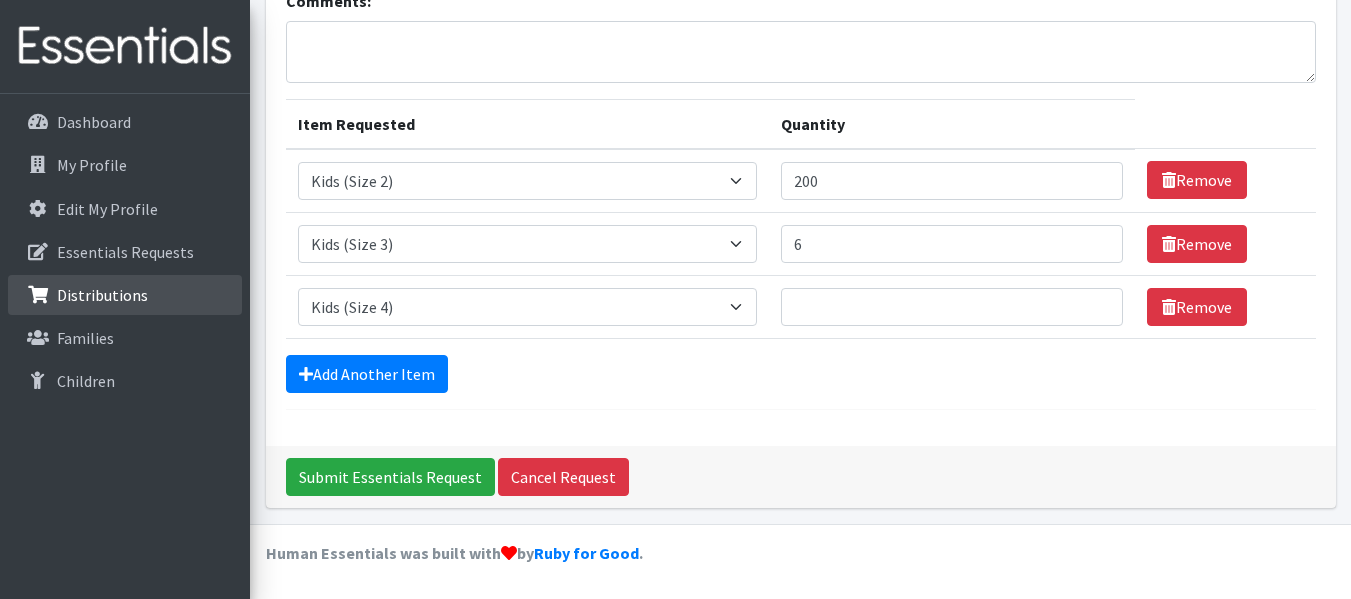 click on "Distributions" at bounding box center (102, 295) 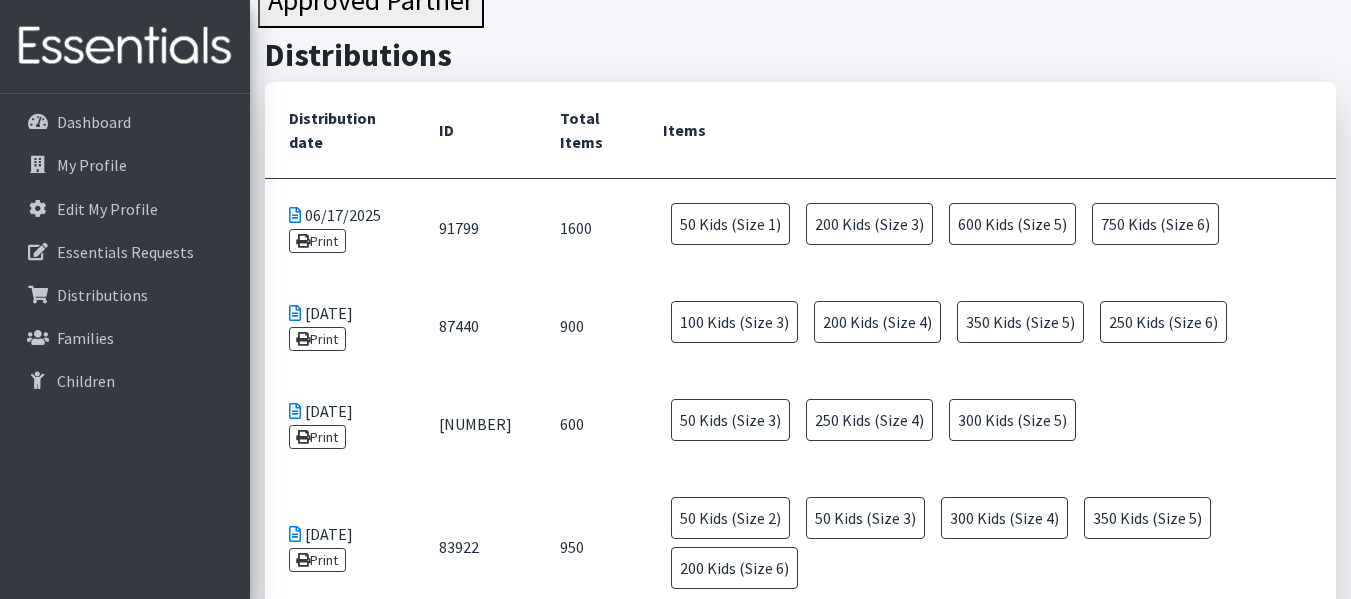 scroll, scrollTop: 100, scrollLeft: 0, axis: vertical 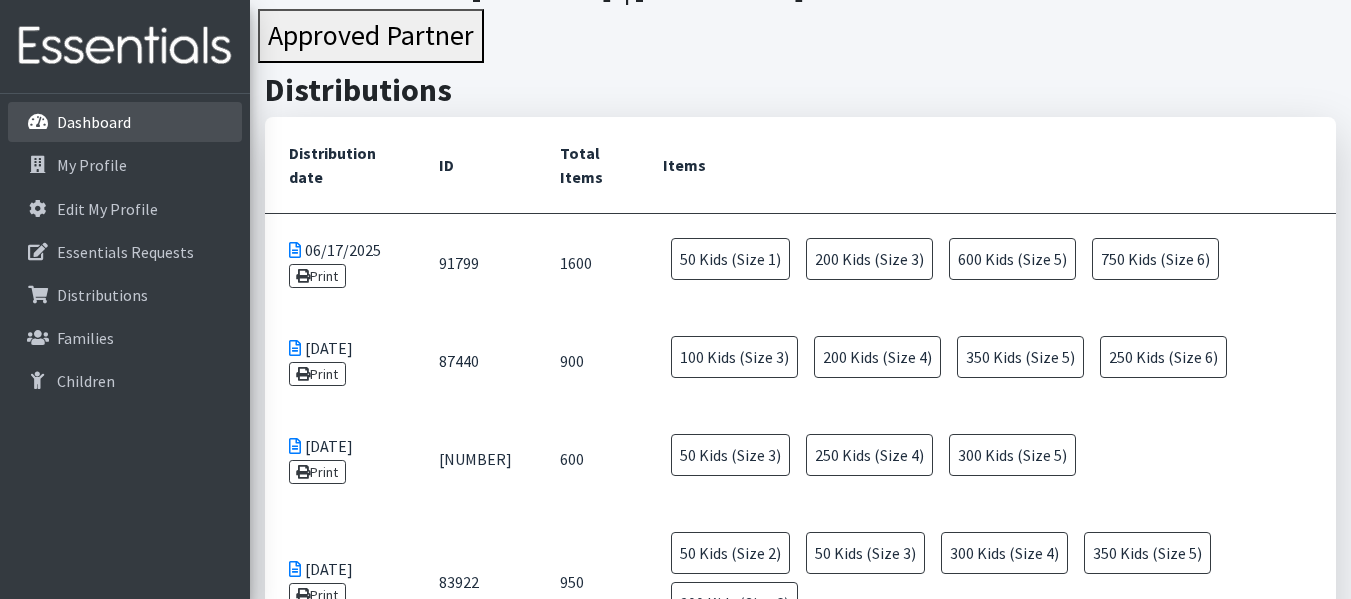click on "Dashboard" at bounding box center (94, 122) 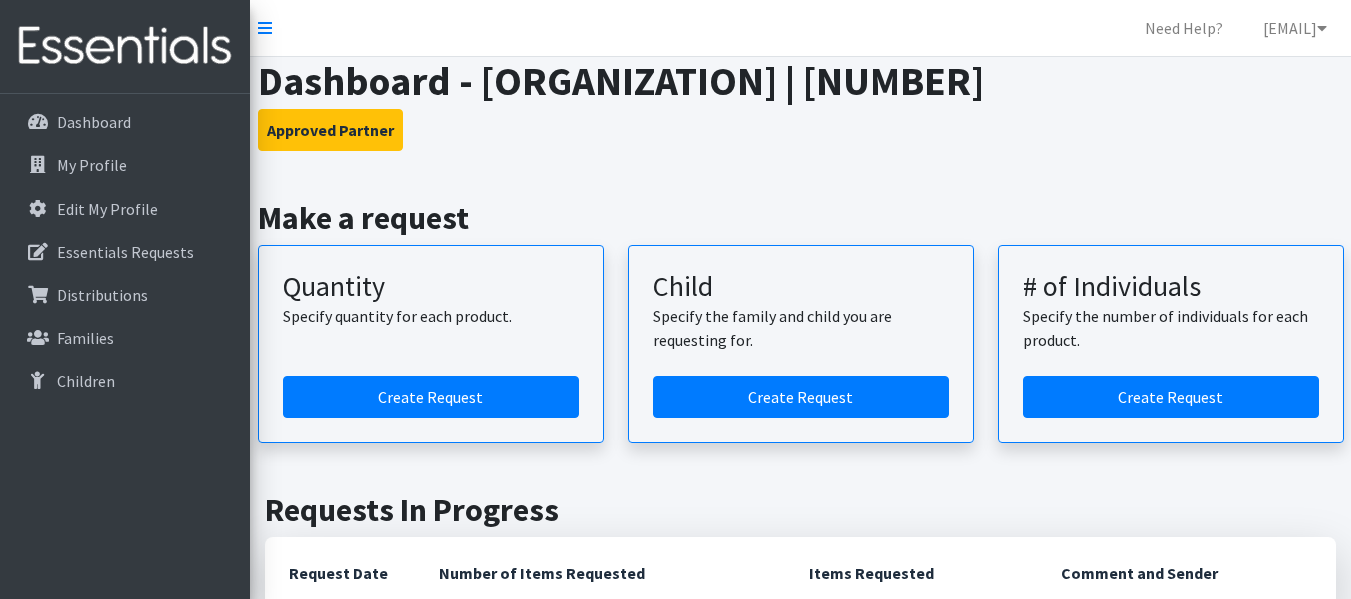 scroll, scrollTop: 0, scrollLeft: 0, axis: both 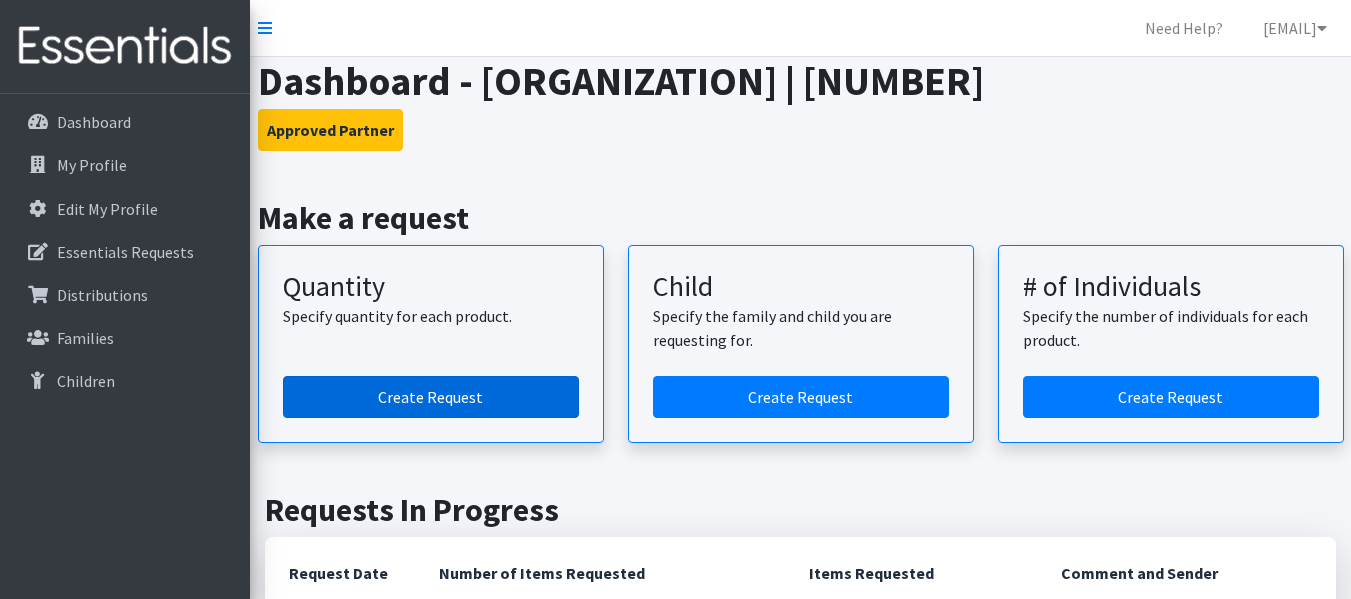 click on "Create Request" at bounding box center (431, 397) 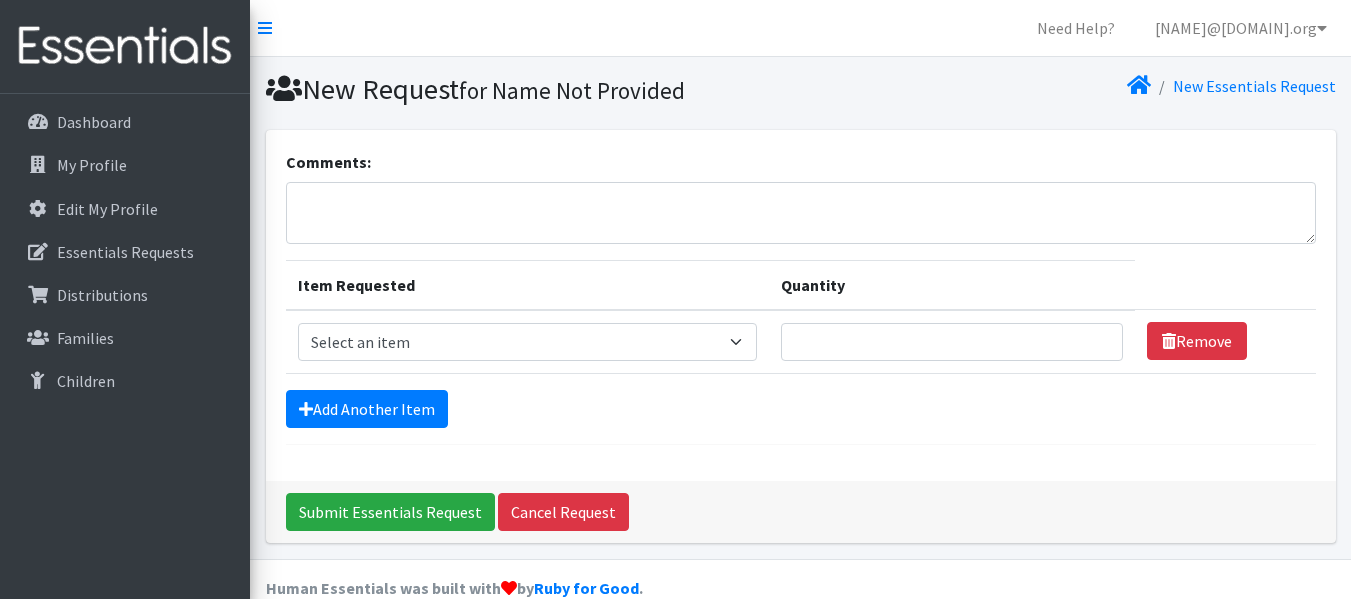 scroll, scrollTop: 0, scrollLeft: 0, axis: both 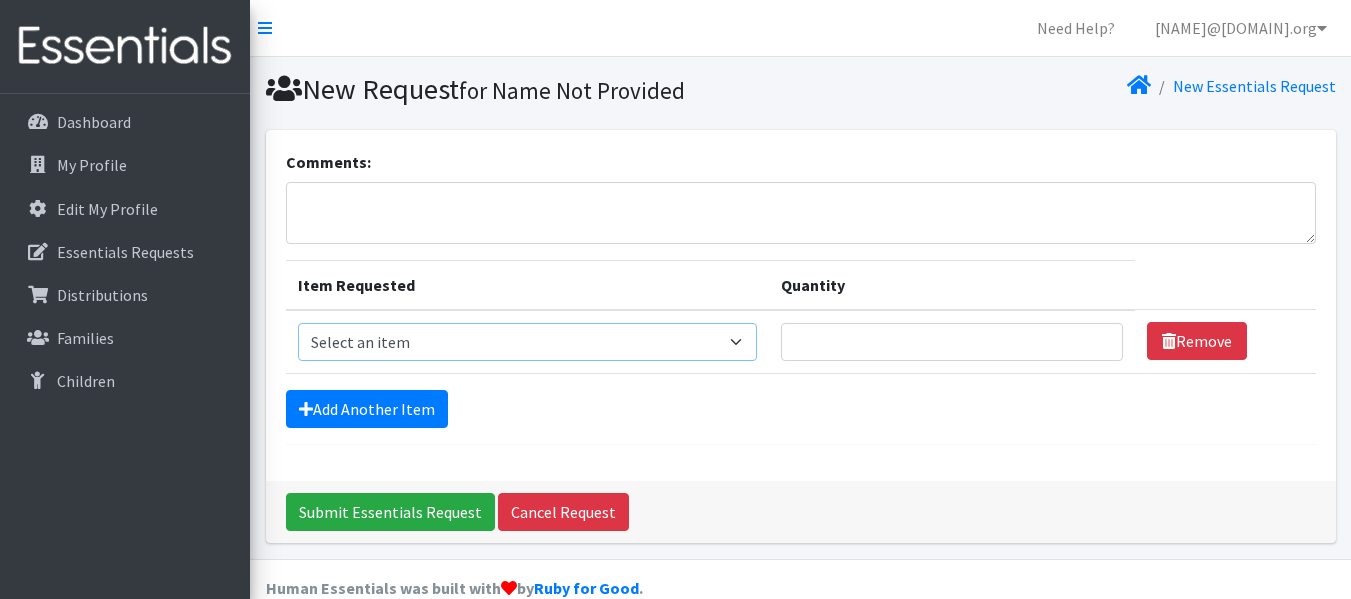 click on "Select an item
F&D Men L/XL (38-50in waist) x48
F&D Men S/M (28-40in waist) x56
F&D Women L/XL (38-50in waist) x40
F&D Women S/M (28-40in waist) x48
Fly&Dry Potty Kit- 2T/3T Boy
Fly&Dry Potty Kit- 2T/3T Girl
Fly&Dry Potty Kit- 3T/4T Boy
Fly&Dry Potty Kit- 3T/4T Girl
Fly&Dry Potty Kit- 4T/5T Boy
Kids (Newborn)
Kids (Size 1)
Kids (Size 2)
Kids (Size 3)
Kids (Size 4)
Kids (Size 5)
Kids (Size 6)
Kids Swim Diaper (Size 4)
Kids Swim Diaper (Size 5)
Pull-Ups Case 2T/3T x68
Pull-Ups Case 3T/4T x64
Pull-Ups Case 4T/5T x56
TBPB Period Pad Kit (25ct + 5 liners)
TBPB Period Tampon Kit (25ct + 5 liners)
Tidal Babe Only - Kit, Large Cup
Tidal Babe Only - Kit, Refill for Cup
Tidal Babe Only - Kit, Small Cup
Wipes Case 180/6 Small Packs x1080" at bounding box center (528, 342) 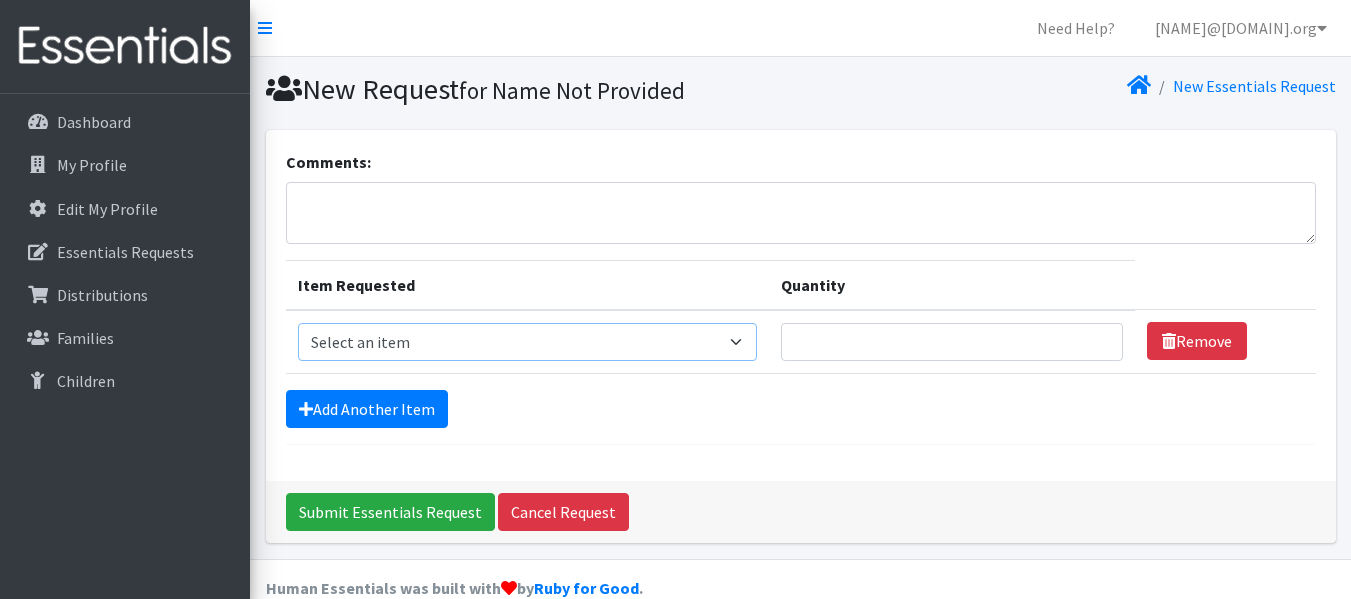 select on "1221" 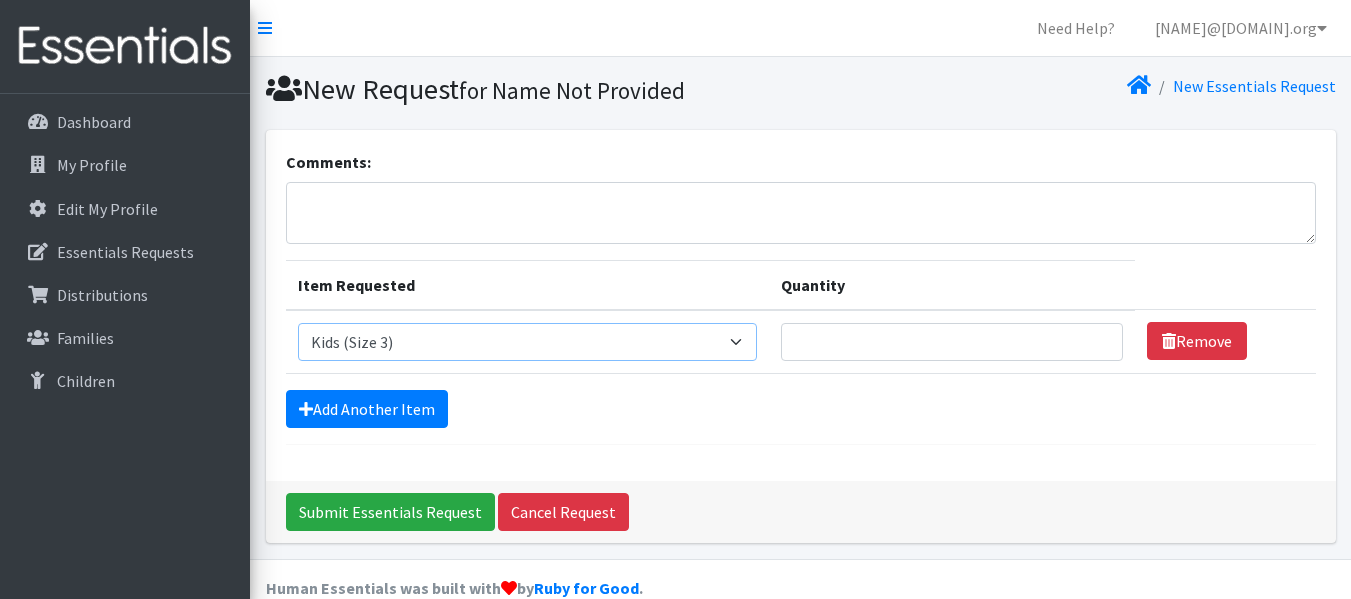 click on "Select an item
F&D Men L/XL (38-50in waist) x48
F&D Men S/M (28-40in waist) x56
F&D Women L/XL (38-50in waist) x40
F&D Women S/M (28-40in waist) x48
Fly&Dry Potty Kit- 2T/3T Boy
Fly&Dry Potty Kit- 2T/3T Girl
Fly&Dry Potty Kit- 3T/4T Boy
Fly&Dry Potty Kit- 3T/4T Girl
Fly&Dry Potty Kit- 4T/5T Boy
Kids (Newborn)
Kids (Size 1)
Kids (Size 2)
Kids (Size 3)
Kids (Size 4)
Kids (Size 5)
Kids (Size 6)
Kids Swim Diaper (Size 4)
Kids Swim Diaper (Size 5)
Pull-Ups Case 2T/3T x68
Pull-Ups Case 3T/4T x64
Pull-Ups Case 4T/5T x56
TBPB Period Pad Kit (25ct + 5 liners)
TBPB Period Tampon Kit (25ct + 5 liners)
Tidal Babe Only - Kit, Large Cup
Tidal Babe Only - Kit, Refill for Cup
Tidal Babe Only - Kit, Small Cup
Wipes Case 180/6 Small Packs x1080" at bounding box center (528, 342) 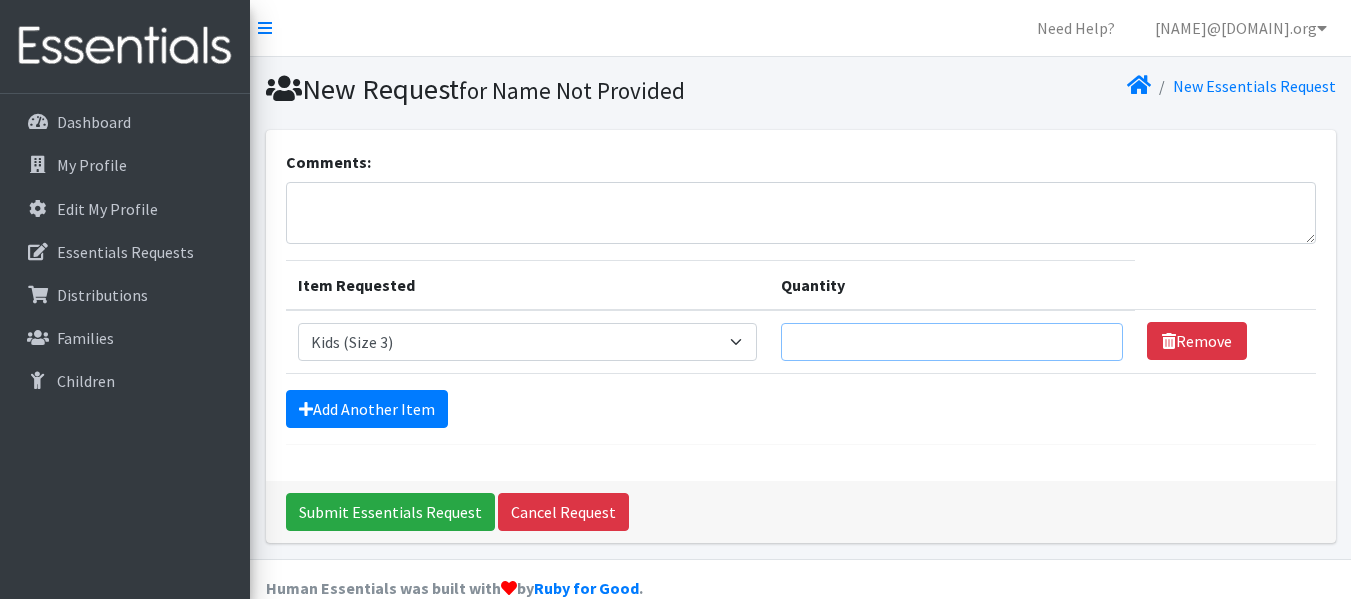 click on "Quantity" at bounding box center (952, 342) 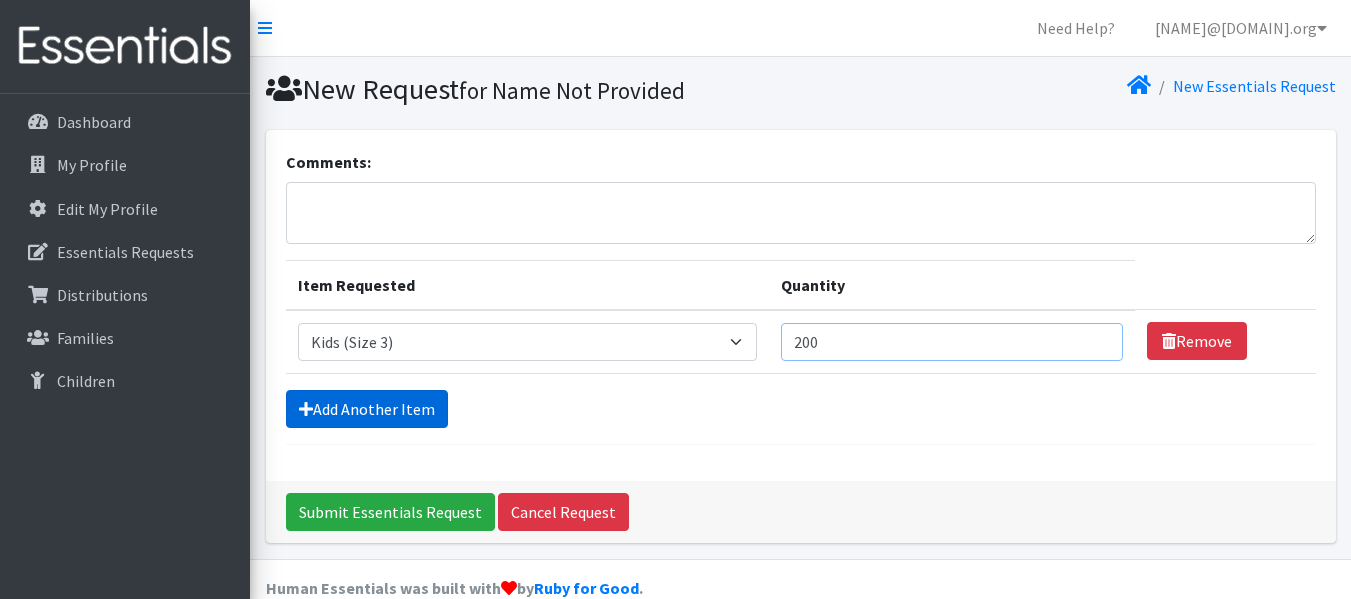 type on "200" 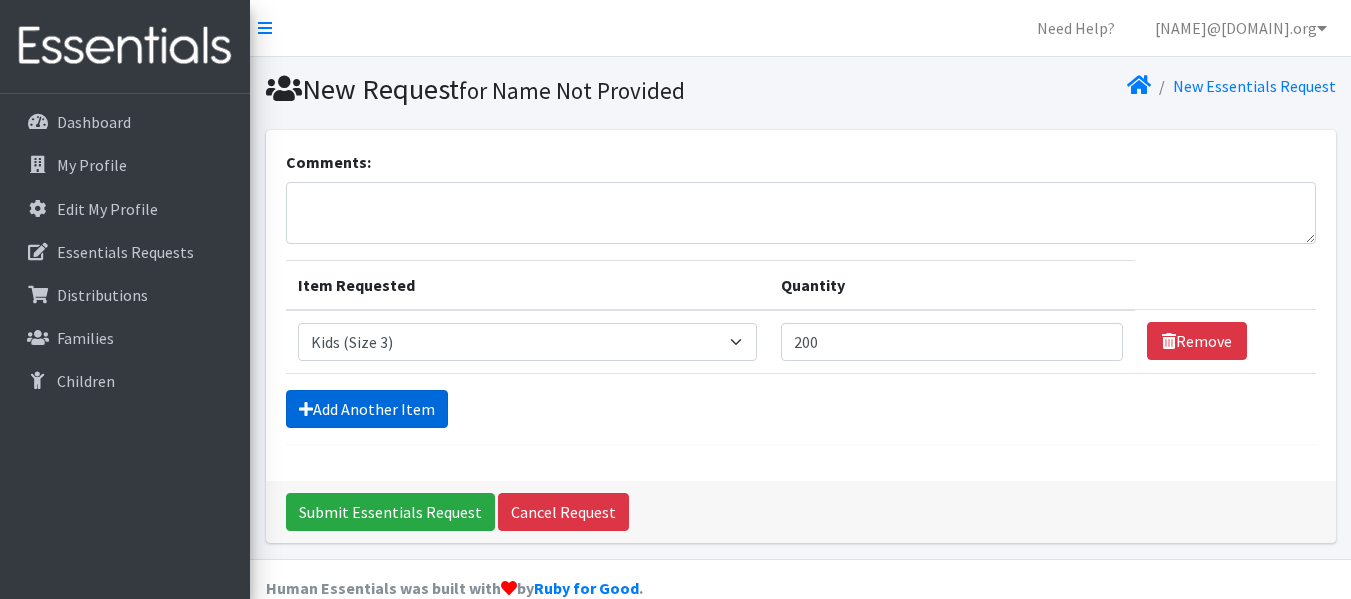 click on "Add Another Item" at bounding box center (367, 409) 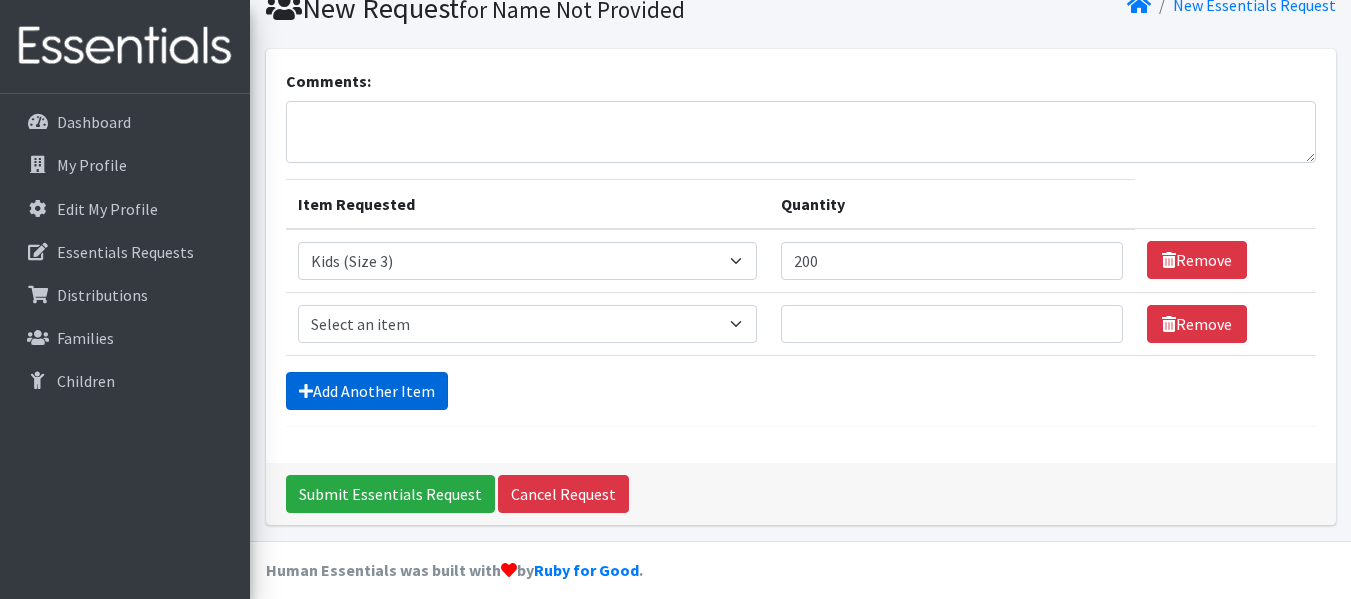 scroll, scrollTop: 98, scrollLeft: 0, axis: vertical 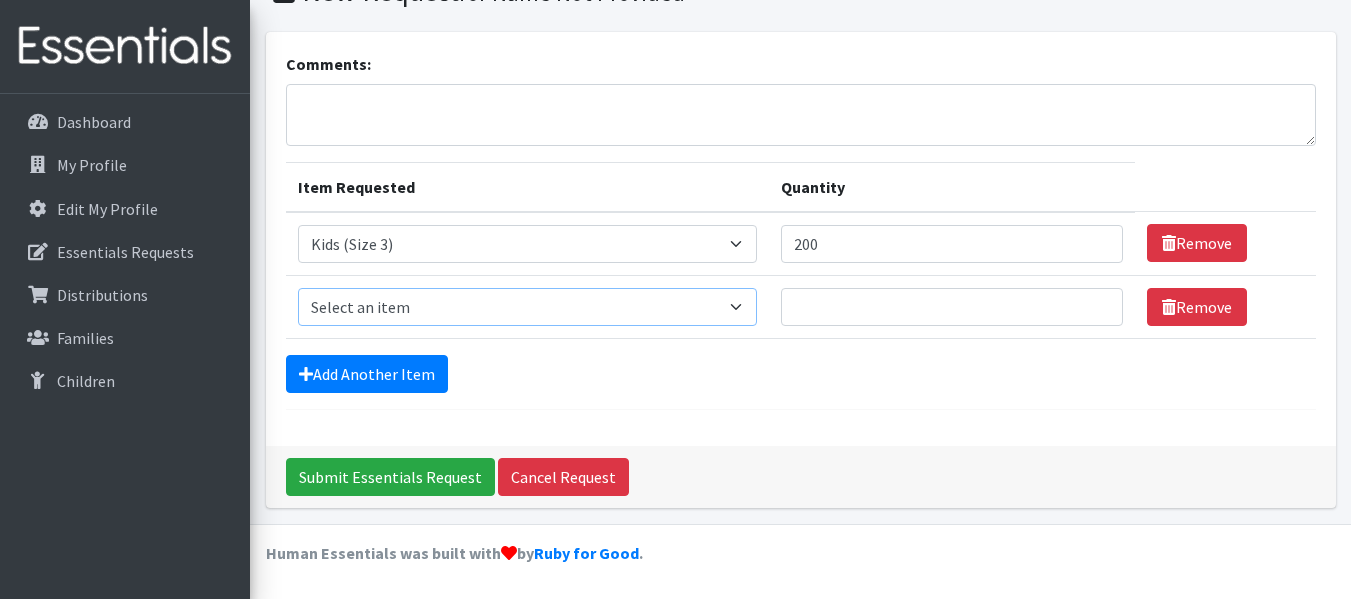 click on "Select an item
F&D Men L/XL (38-50in waist) x48
F&D Men S/M (28-40in waist) x56
F&D Women L/XL (38-50in waist) x40
F&D Women S/M (28-40in waist) x48
Fly&Dry Potty Kit- 2T/3T Boy
Fly&Dry Potty Kit- 2T/3T Girl
Fly&Dry Potty Kit- 3T/4T Boy
Fly&Dry Potty Kit- 3T/4T Girl
Fly&Dry Potty Kit- 4T/5T Boy
Kids (Newborn)
Kids (Size 1)
Kids (Size 2)
Kids (Size 3)
Kids (Size 4)
Kids (Size 5)
Kids (Size 6)
Kids Swim Diaper (Size 4)
Kids Swim Diaper (Size 5)
Pull-Ups Case 2T/3T x68
Pull-Ups Case 3T/4T x64
Pull-Ups Case 4T/5T x56
TBPB Period Pad Kit (25ct + 5 liners)
TBPB Period Tampon Kit (25ct + 5 liners)
Tidal Babe Only - Kit, Large Cup
Tidal Babe Only - Kit, Refill for Cup
Tidal Babe Only - Kit, Small Cup
Wipes Case 180/6 Small Packs x1080" at bounding box center [528, 307] 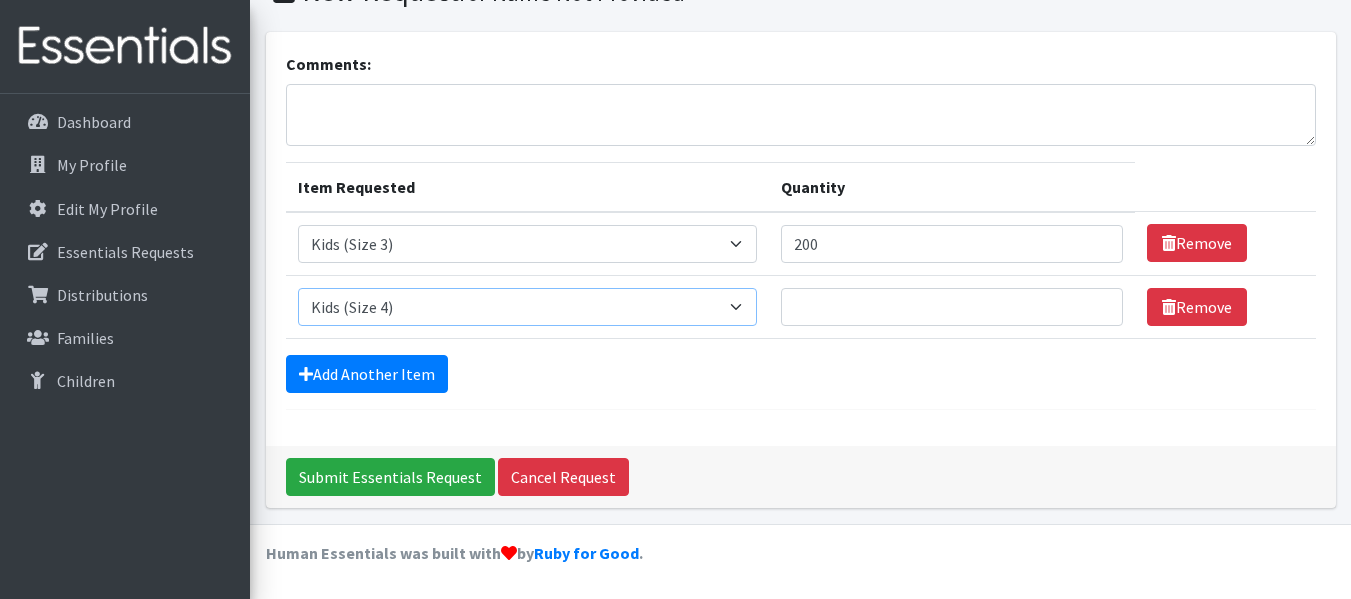 click on "Select an item
F&D Men L/XL (38-50in waist) x48
F&D Men S/M (28-40in waist) x56
F&D Women L/XL (38-50in waist) x40
F&D Women S/M (28-40in waist) x48
Fly&Dry Potty Kit- 2T/3T Boy
Fly&Dry Potty Kit- 2T/3T Girl
Fly&Dry Potty Kit- 3T/4T Boy
Fly&Dry Potty Kit- 3T/4T Girl
Fly&Dry Potty Kit- 4T/5T Boy
Kids (Newborn)
Kids (Size 1)
Kids (Size 2)
Kids (Size 3)
Kids (Size 4)
Kids (Size 5)
Kids (Size 6)
Kids Swim Diaper (Size 4)
Kids Swim Diaper (Size 5)
Pull-Ups Case 2T/3T x68
Pull-Ups Case 3T/4T x64
Pull-Ups Case 4T/5T x56
TBPB Period Pad Kit (25ct + 5 liners)
TBPB Period Tampon Kit (25ct + 5 liners)
Tidal Babe Only - Kit, Large Cup
Tidal Babe Only - Kit, Refill for Cup
Tidal Babe Only - Kit, Small Cup
Wipes Case 180/6 Small Packs x1080" at bounding box center (528, 307) 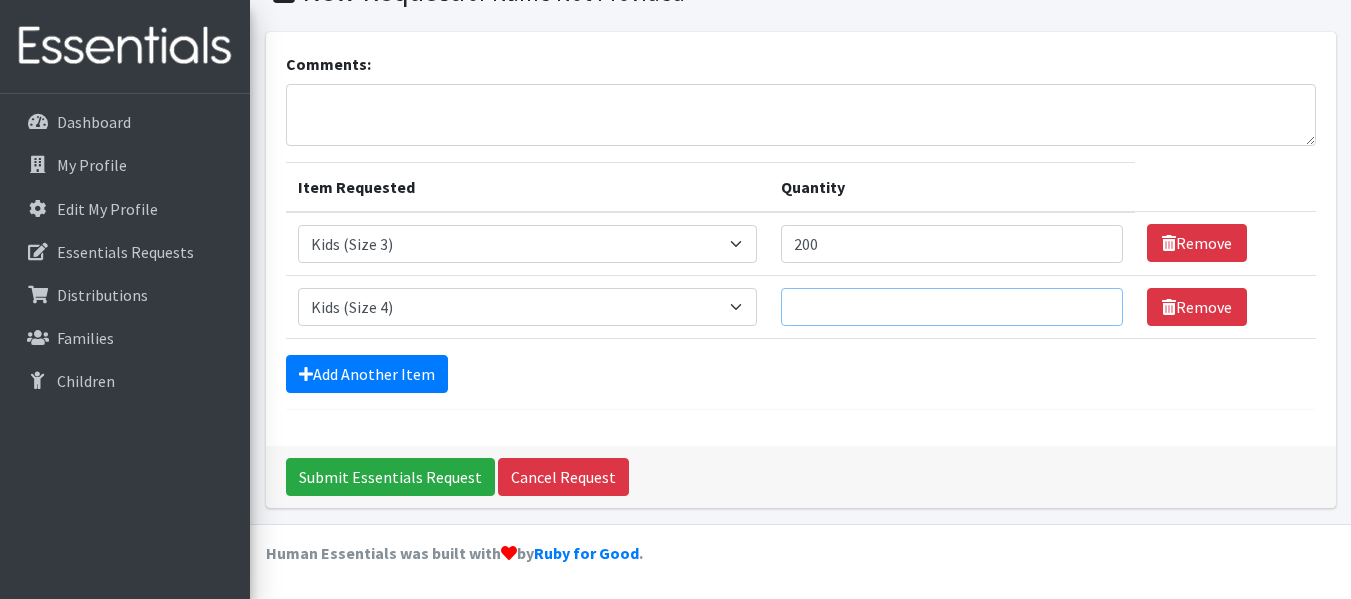 click on "Quantity" at bounding box center (952, 307) 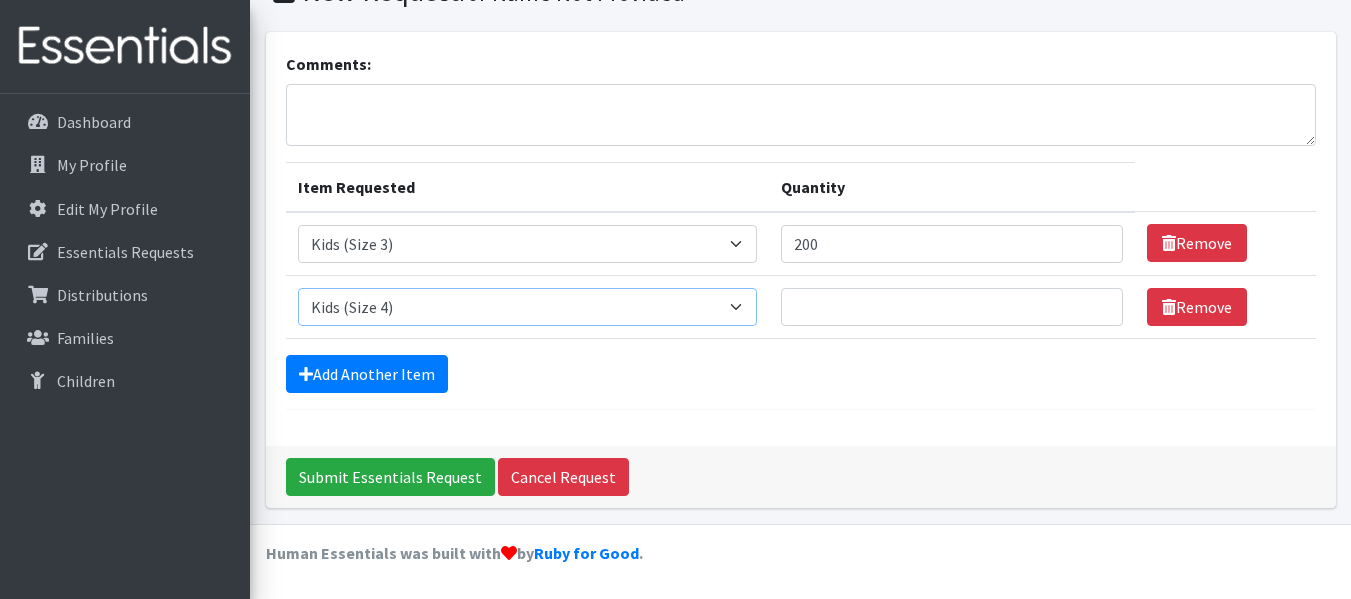 click on "Select an item
F&D Men L/XL (38-50in waist) x48
F&D Men S/M (28-40in waist) x56
F&D Women L/XL (38-50in waist) x40
F&D Women S/M (28-40in waist) x48
Fly&Dry Potty Kit- 2T/3T Boy
Fly&Dry Potty Kit- 2T/3T Girl
Fly&Dry Potty Kit- 3T/4T Boy
Fly&Dry Potty Kit- 3T/4T Girl
Fly&Dry Potty Kit- 4T/5T Boy
Kids (Newborn)
Kids (Size 1)
Kids (Size 2)
Kids (Size 3)
Kids (Size 4)
Kids (Size 5)
Kids (Size 6)
Kids Swim Diaper (Size 4)
Kids Swim Diaper (Size 5)
Pull-Ups Case 2T/3T x68
Pull-Ups Case 3T/4T x64
Pull-Ups Case 4T/5T x56
TBPB Period Pad Kit (25ct + 5 liners)
TBPB Period Tampon Kit (25ct + 5 liners)
Tidal Babe Only - Kit, Large Cup
Tidal Babe Only - Kit, Refill for Cup
Tidal Babe Only - Kit, Small Cup
Wipes Case 180/6 Small Packs x1080" at bounding box center [528, 307] 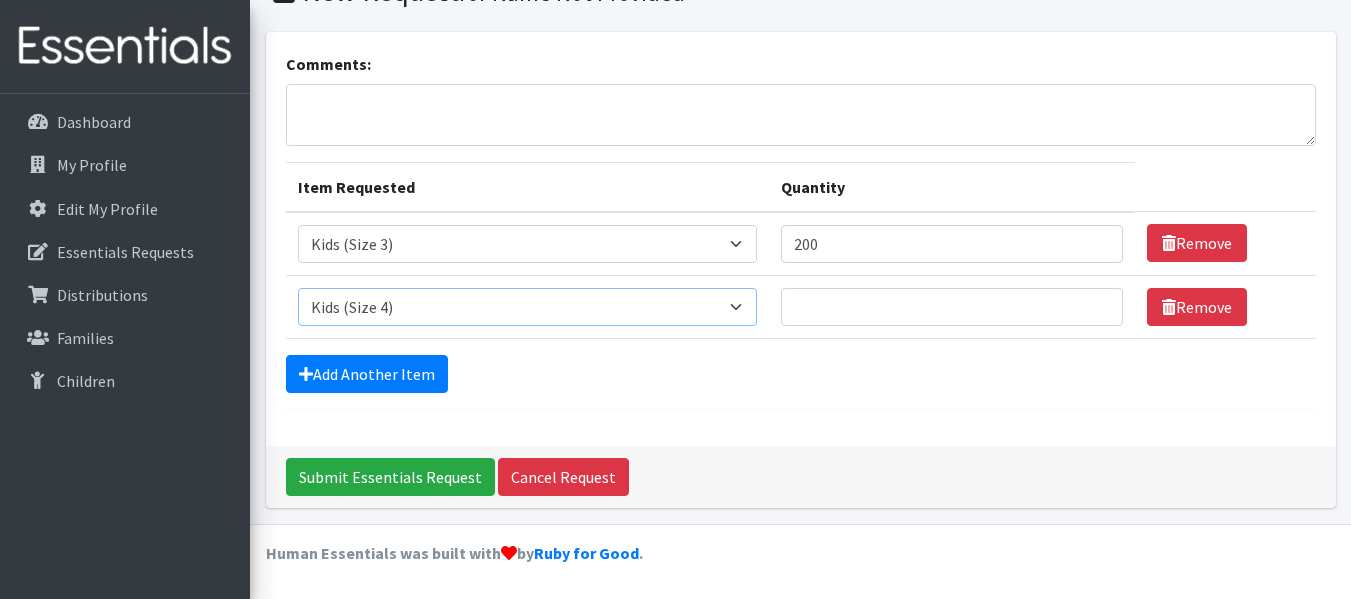 select on "1214" 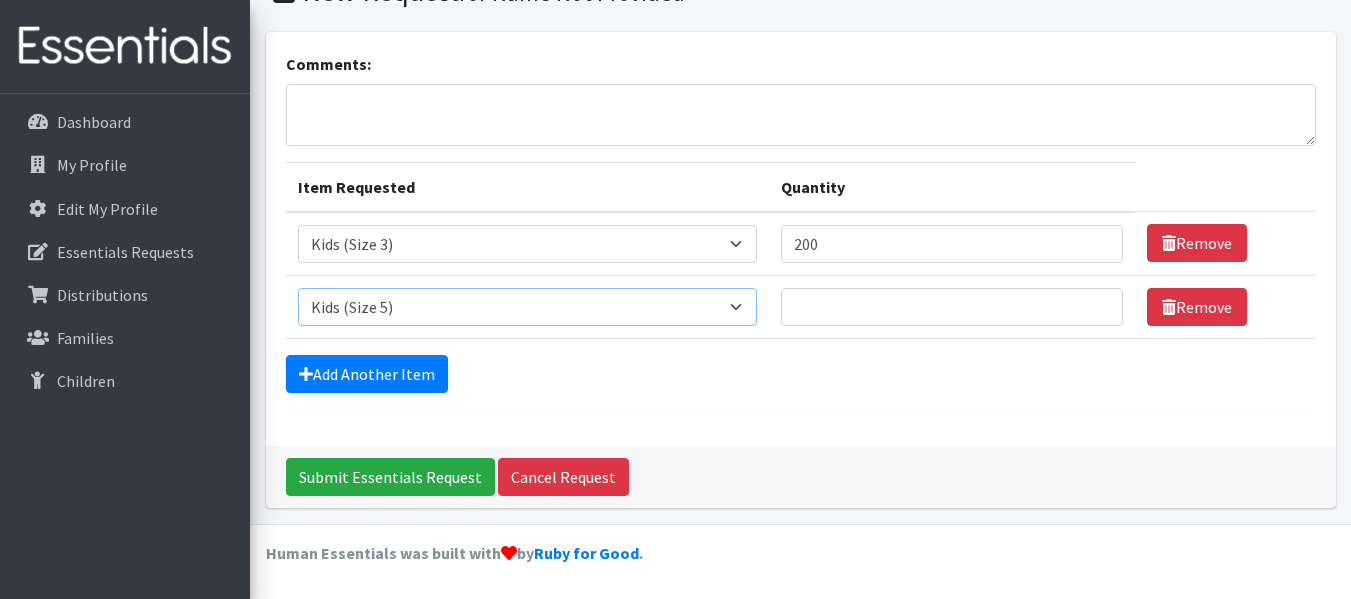 click on "Select an item
F&D Men L/XL (38-50in waist) x48
F&D Men S/M (28-40in waist) x56
F&D Women L/XL (38-50in waist) x40
F&D Women S/M (28-40in waist) x48
Fly&Dry Potty Kit- 2T/3T Boy
Fly&Dry Potty Kit- 2T/3T Girl
Fly&Dry Potty Kit- 3T/4T Boy
Fly&Dry Potty Kit- 3T/4T Girl
Fly&Dry Potty Kit- 4T/5T Boy
Kids (Newborn)
Kids (Size 1)
Kids (Size 2)
Kids (Size 3)
Kids (Size 4)
Kids (Size 5)
Kids (Size 6)
Kids Swim Diaper (Size 4)
Kids Swim Diaper (Size 5)
Pull-Ups Case 2T/3T x68
Pull-Ups Case 3T/4T x64
Pull-Ups Case 4T/5T x56
TBPB Period Pad Kit (25ct + 5 liners)
TBPB Period Tampon Kit (25ct + 5 liners)
Tidal Babe Only - Kit, Large Cup
Tidal Babe Only - Kit, Refill for Cup
Tidal Babe Only - Kit, Small Cup
Wipes Case 180/6 Small Packs x1080" at bounding box center (528, 307) 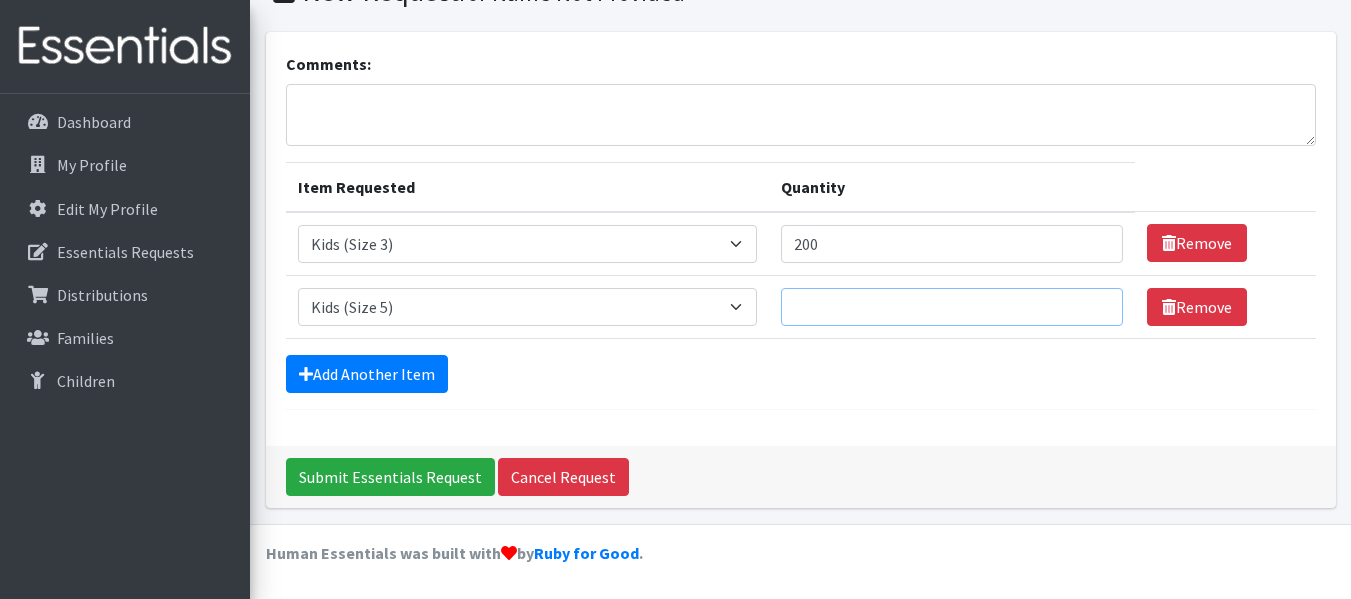 click on "Quantity" at bounding box center (952, 307) 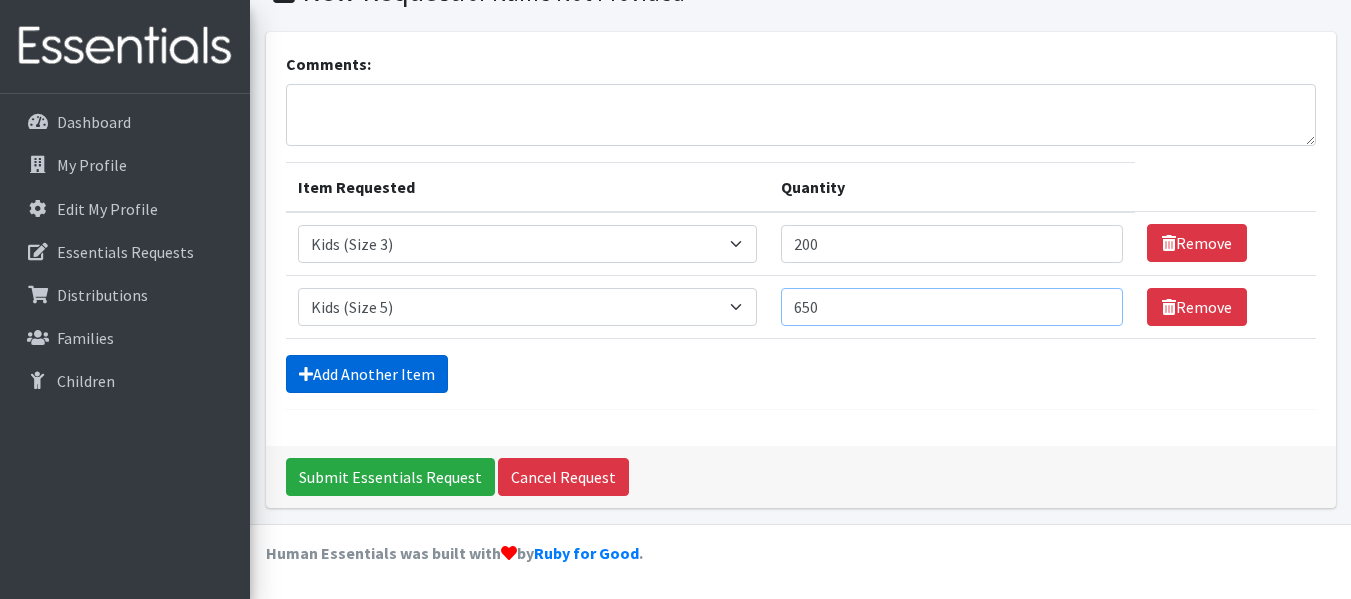 type on "650" 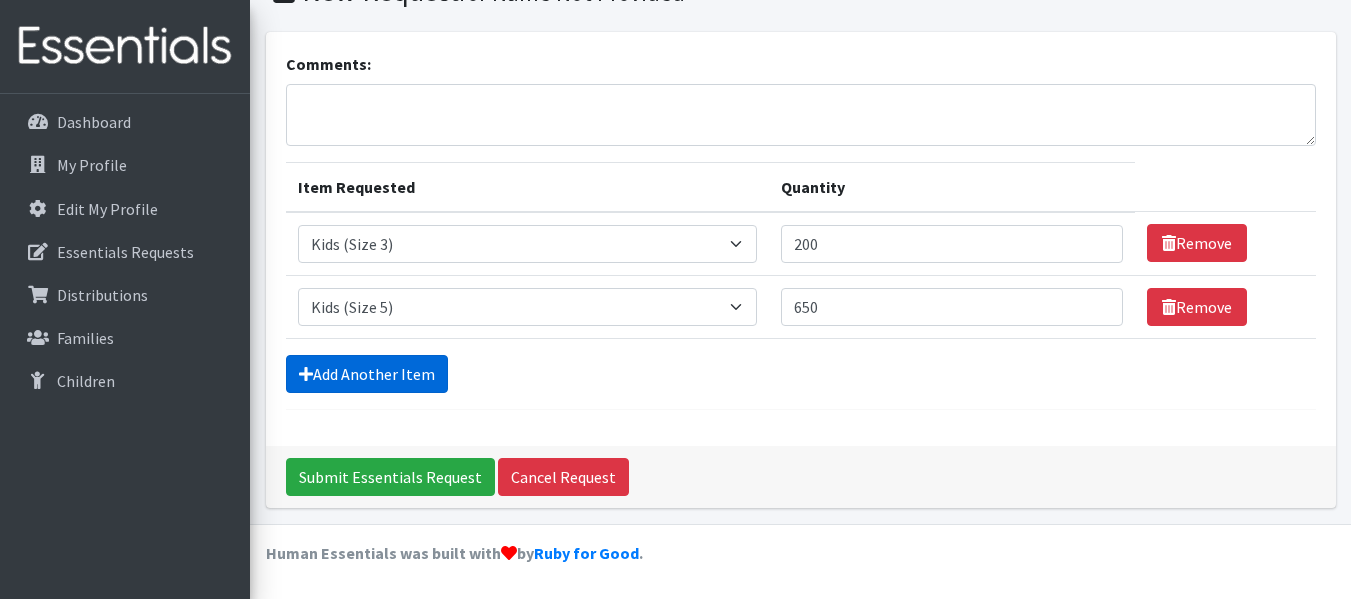 click on "Add Another Item" at bounding box center (367, 374) 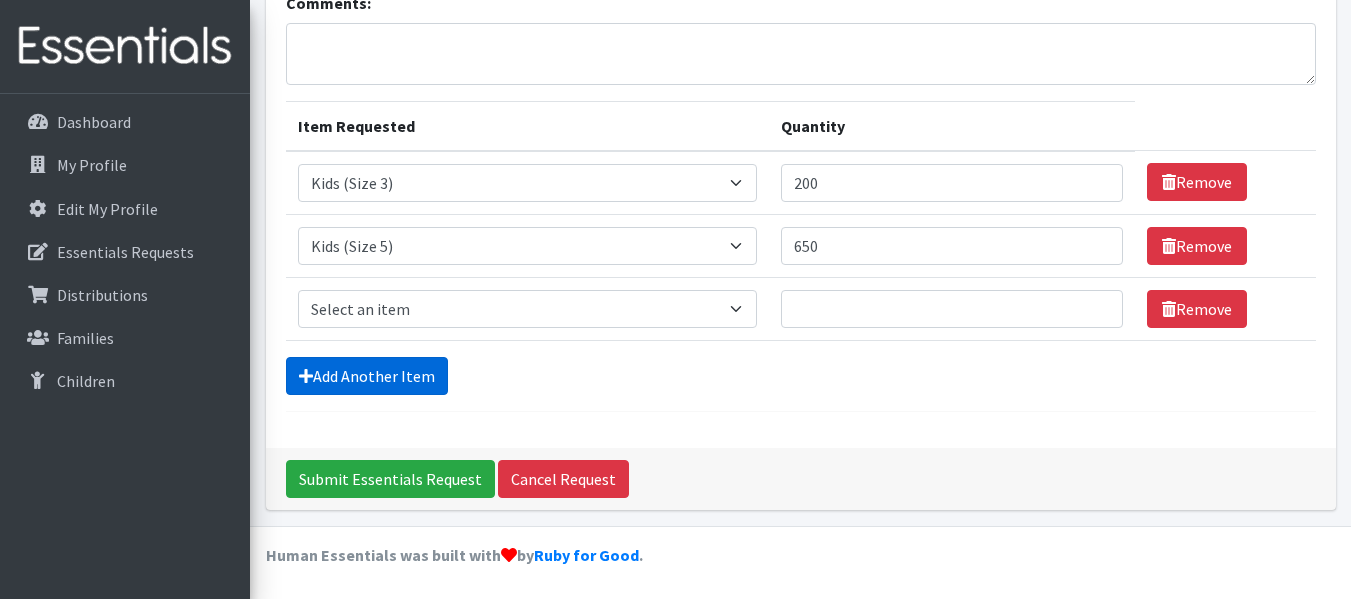 scroll, scrollTop: 161, scrollLeft: 0, axis: vertical 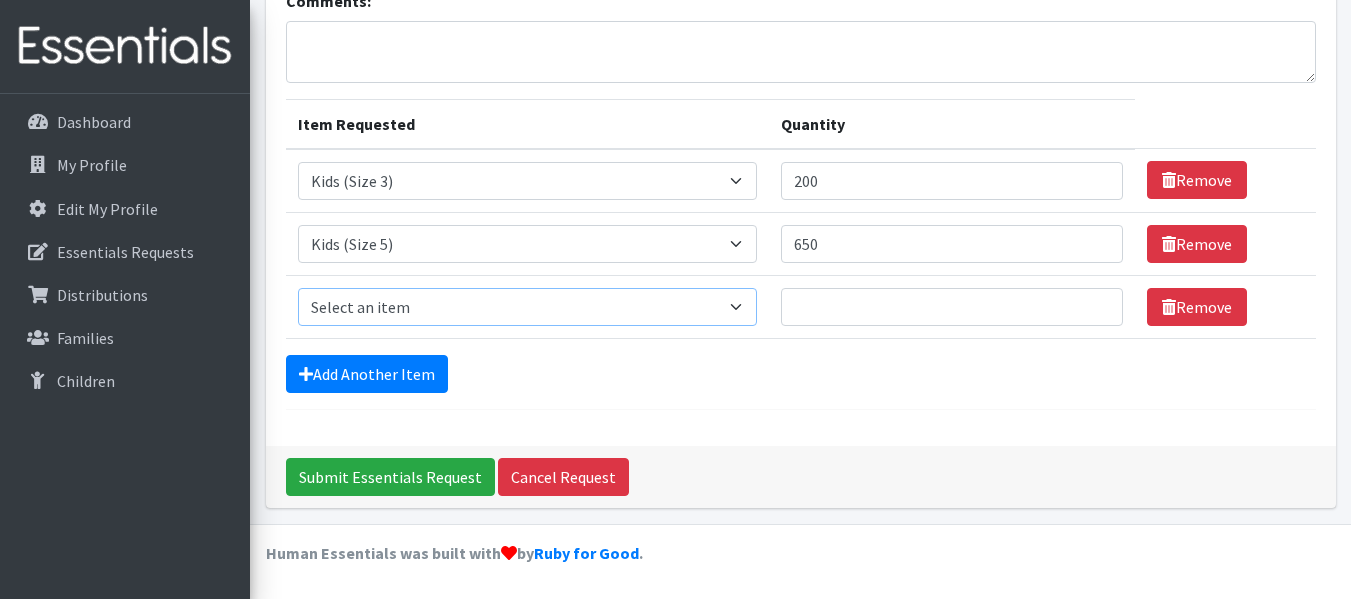 click on "Select an item
F&D Men L/XL (38-50in waist) x48
F&D Men S/M (28-40in waist) x56
F&D Women L/XL (38-50in waist) x40
F&D Women S/M (28-40in waist) x48
Fly&Dry Potty Kit- 2T/3T Boy
Fly&Dry Potty Kit- 2T/3T Girl
Fly&Dry Potty Kit- 3T/4T Boy
Fly&Dry Potty Kit- 3T/4T Girl
Fly&Dry Potty Kit- 4T/5T Boy
Kids (Newborn)
Kids (Size 1)
Kids (Size 2)
Kids (Size 3)
Kids (Size 4)
Kids (Size 5)
Kids (Size 6)
Kids Swim Diaper (Size 4)
Kids Swim Diaper (Size 5)
Pull-Ups Case 2T/3T x68
Pull-Ups Case 3T/4T x64
Pull-Ups Case 4T/5T x56
TBPB Period Pad Kit (25ct + 5 liners)
TBPB Period Tampon Kit (25ct + 5 liners)
Tidal Babe Only - Kit, Large Cup
Tidal Babe Only - Kit, Refill for Cup
Tidal Babe Only - Kit, Small Cup
Wipes Case 180/6 Small Packs x1080" at bounding box center [528, 307] 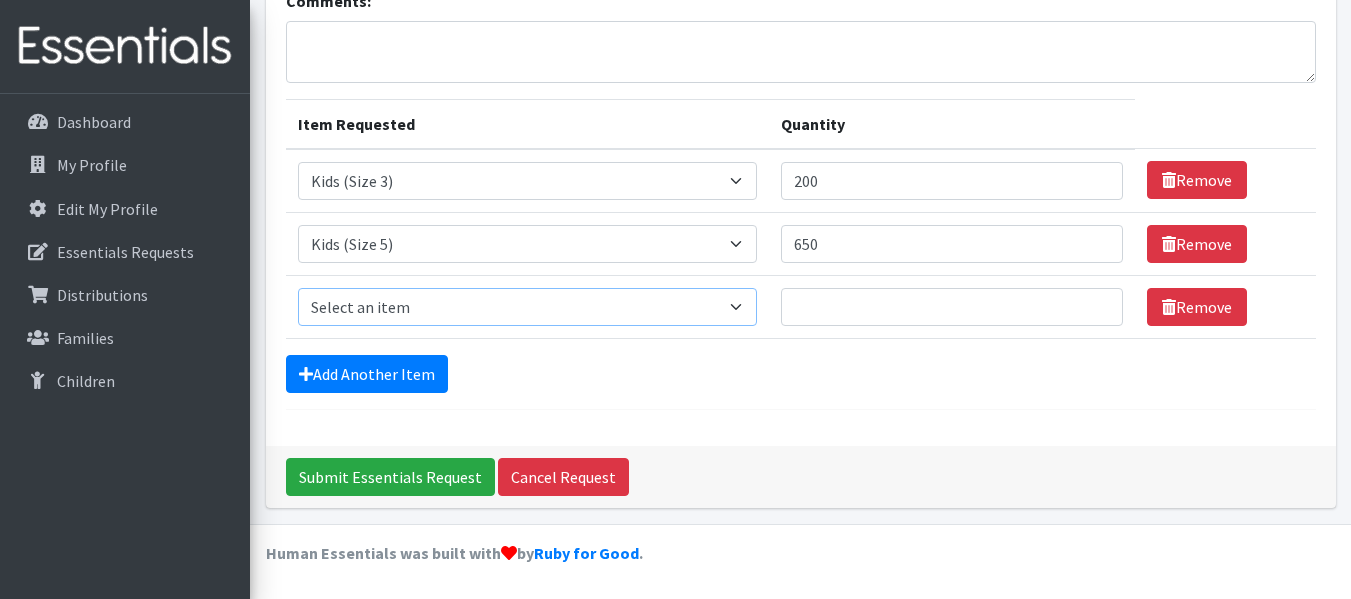 select on "1216" 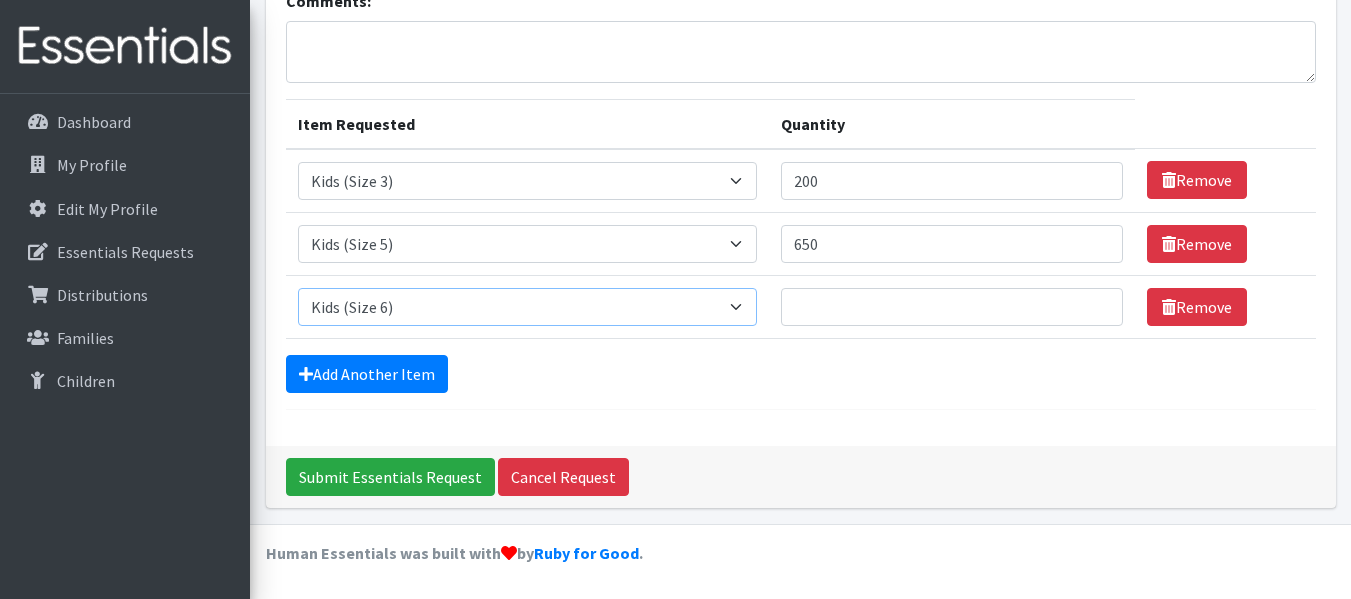 click on "Select an item
F&D Men L/XL (38-50in waist) x48
F&D Men S/M (28-40in waist) x56
F&D Women L/XL (38-50in waist) x40
F&D Women S/M (28-40in waist) x48
Fly&Dry Potty Kit- 2T/3T Boy
Fly&Dry Potty Kit- 2T/3T Girl
Fly&Dry Potty Kit- 3T/4T Boy
Fly&Dry Potty Kit- 3T/4T Girl
Fly&Dry Potty Kit- 4T/5T Boy
Kids (Newborn)
Kids (Size 1)
Kids (Size 2)
Kids (Size 3)
Kids (Size 4)
Kids (Size 5)
Kids (Size 6)
Kids Swim Diaper (Size 4)
Kids Swim Diaper (Size 5)
Pull-Ups Case 2T/3T x68
Pull-Ups Case 3T/4T x64
Pull-Ups Case 4T/5T x56
TBPB Period Pad Kit (25ct + 5 liners)
TBPB Period Tampon Kit (25ct + 5 liners)
Tidal Babe Only - Kit, Large Cup
Tidal Babe Only - Kit, Refill for Cup
Tidal Babe Only - Kit, Small Cup
Wipes Case 180/6 Small Packs x1080" at bounding box center [528, 307] 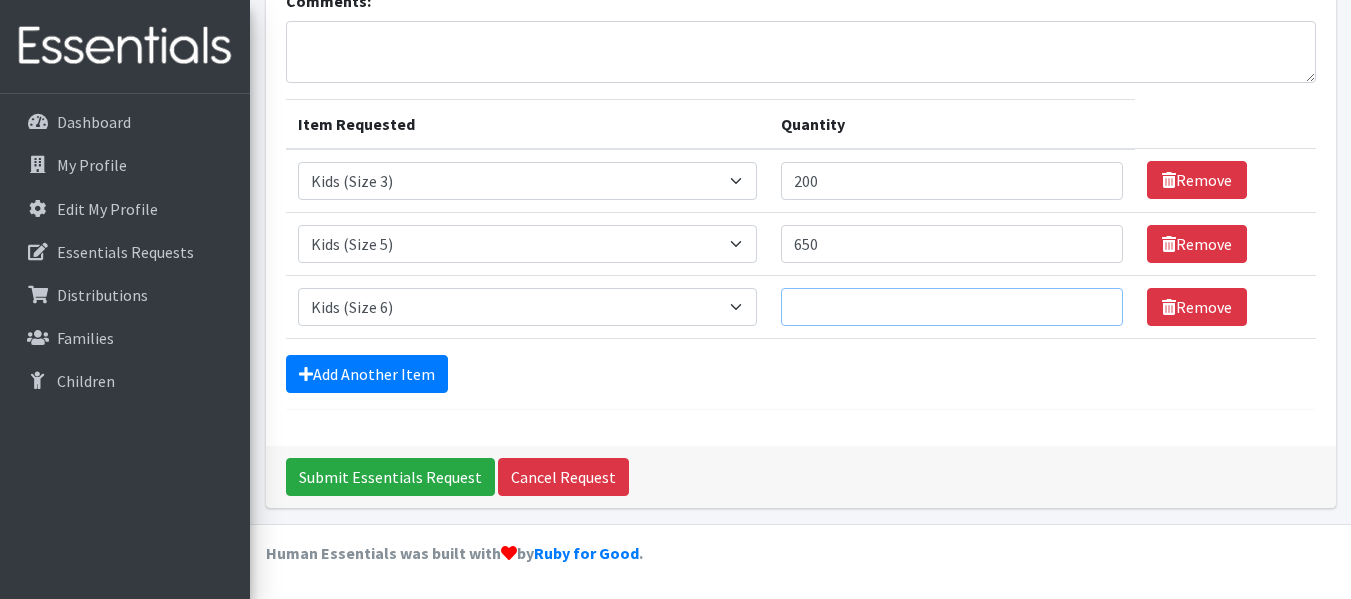 click on "Quantity" at bounding box center [952, 307] 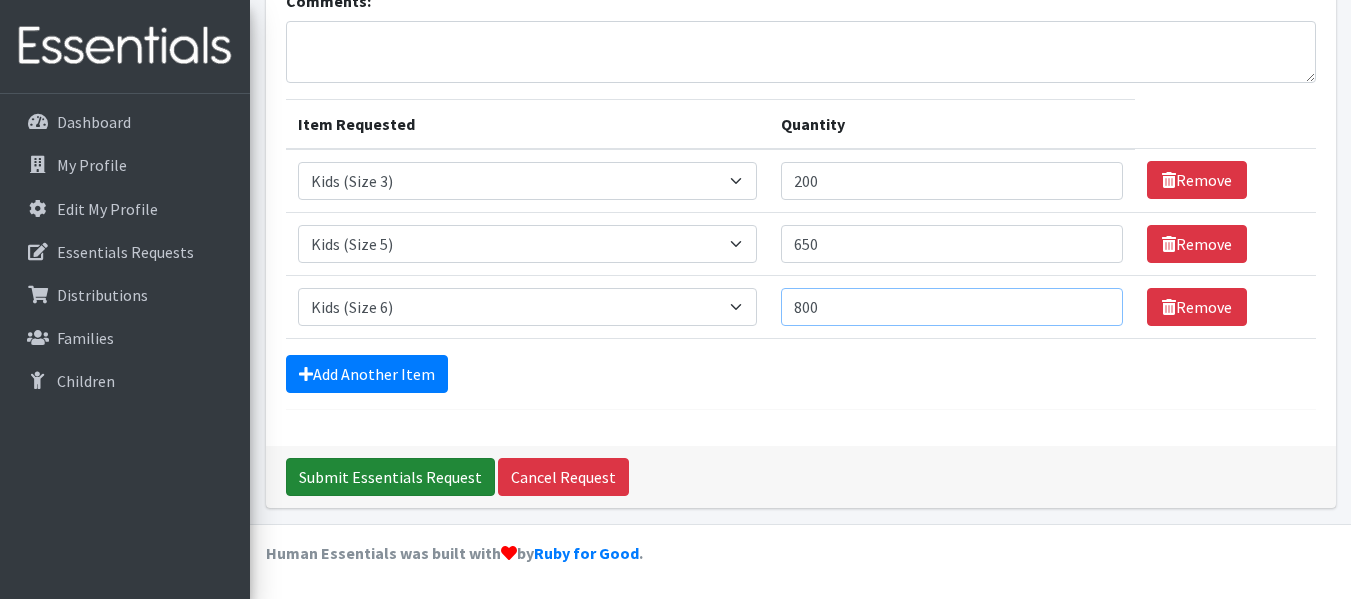 type on "800" 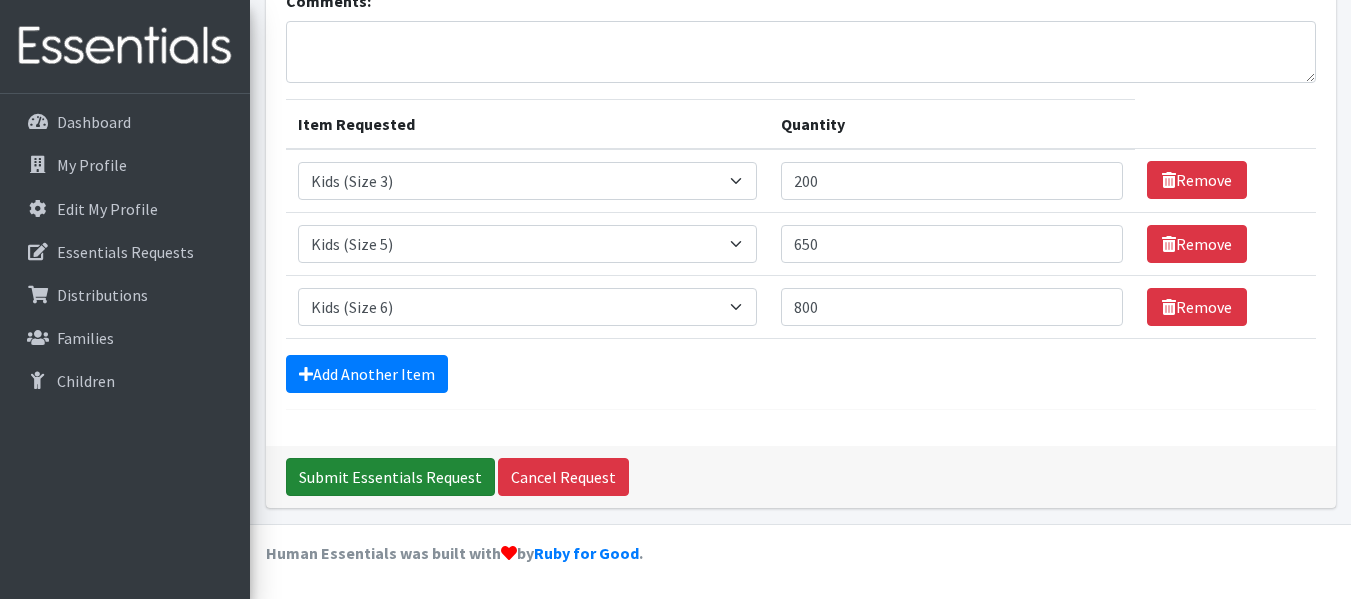 click on "Submit Essentials Request" at bounding box center (390, 477) 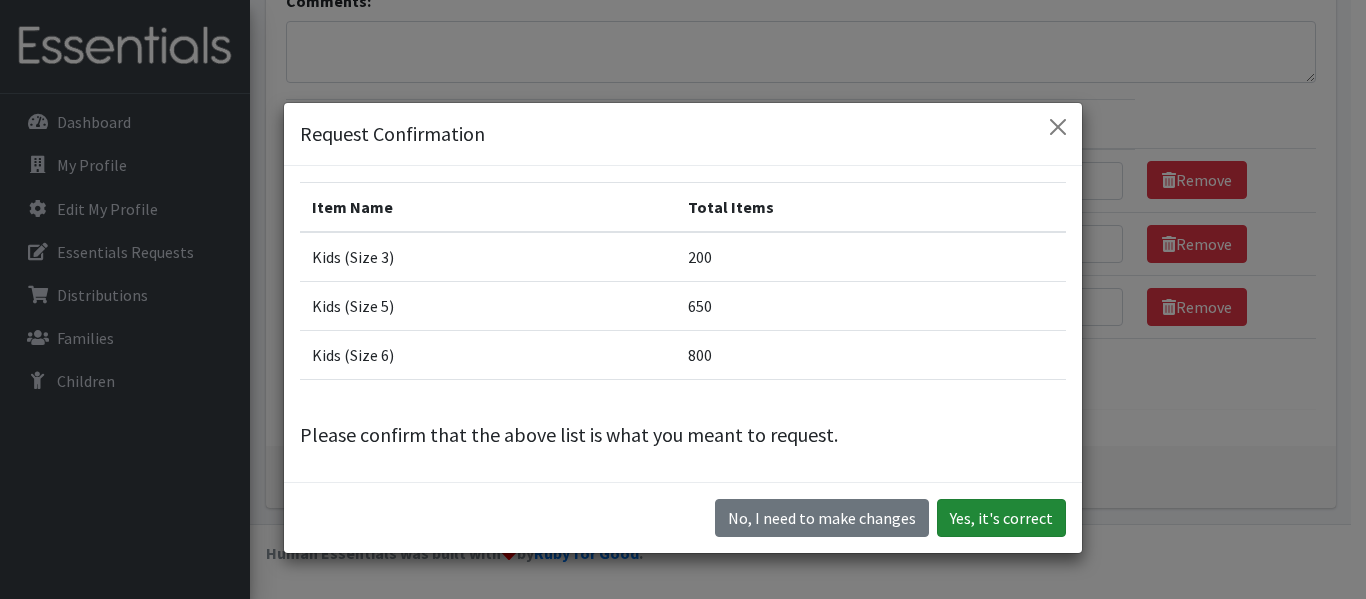 click on "Yes, it's correct" at bounding box center (1001, 518) 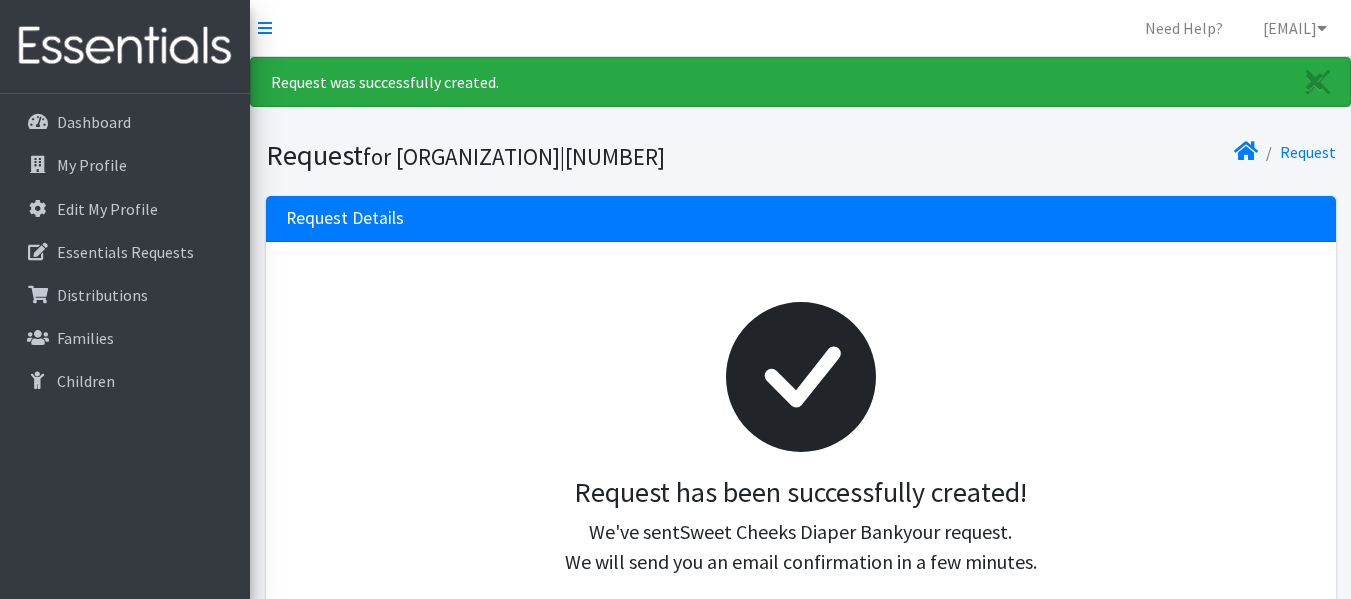scroll, scrollTop: 0, scrollLeft: 0, axis: both 